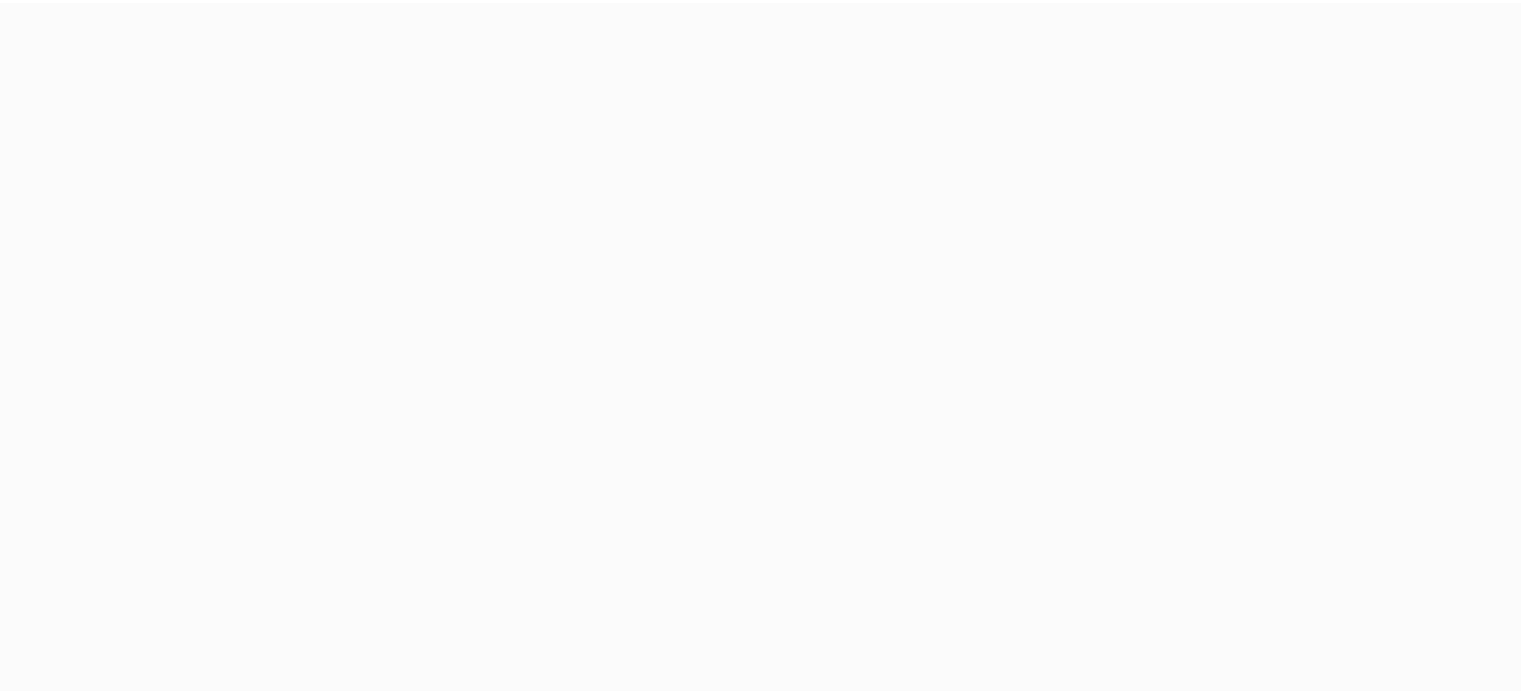 scroll, scrollTop: 0, scrollLeft: 0, axis: both 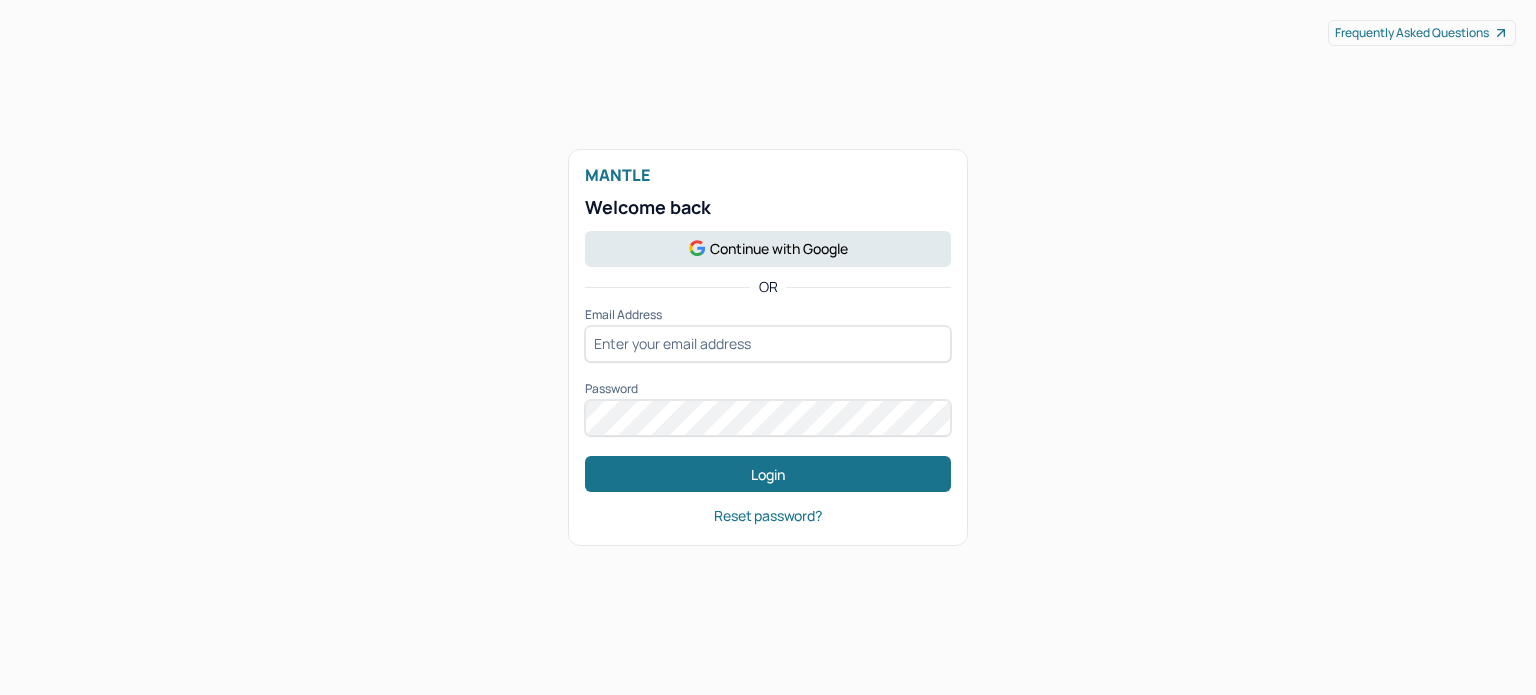 click on "Continue with Google" at bounding box center [768, 249] 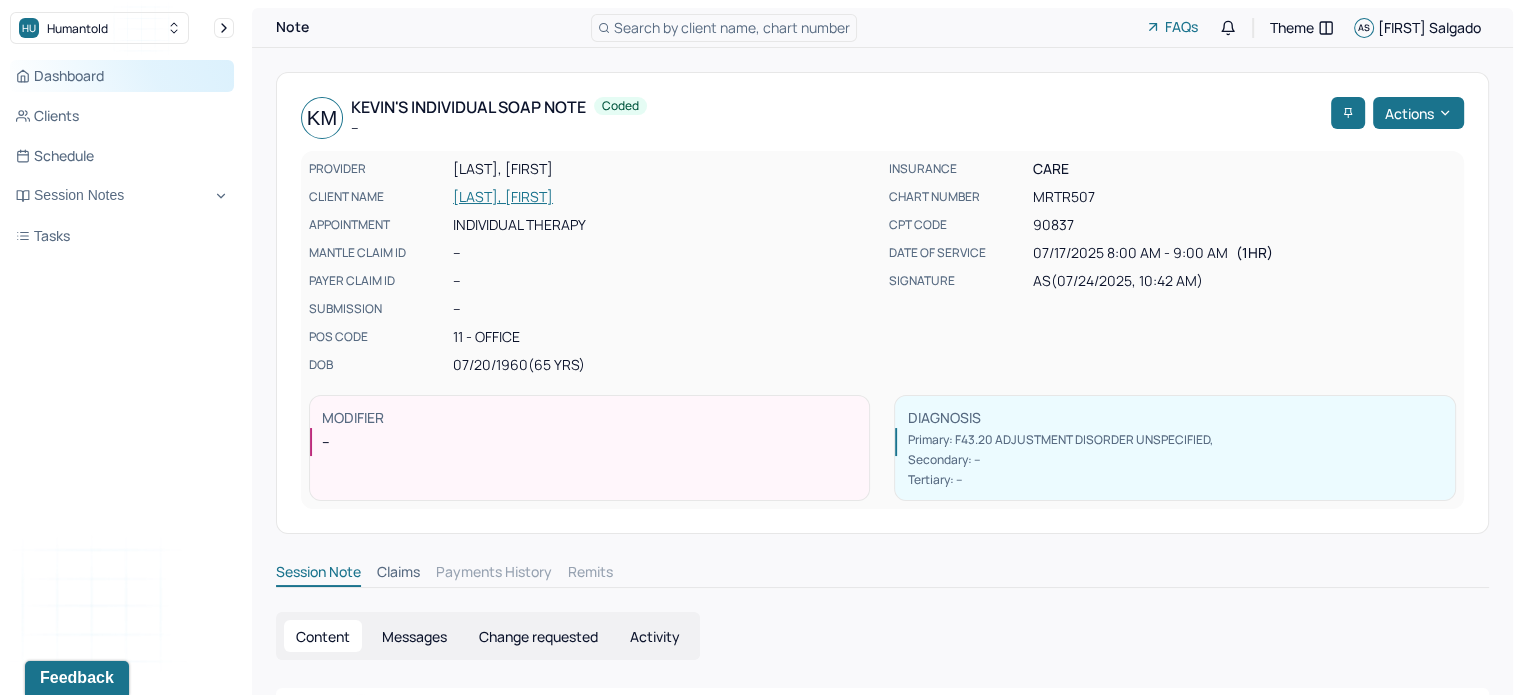 click on "Dashboard" at bounding box center (122, 76) 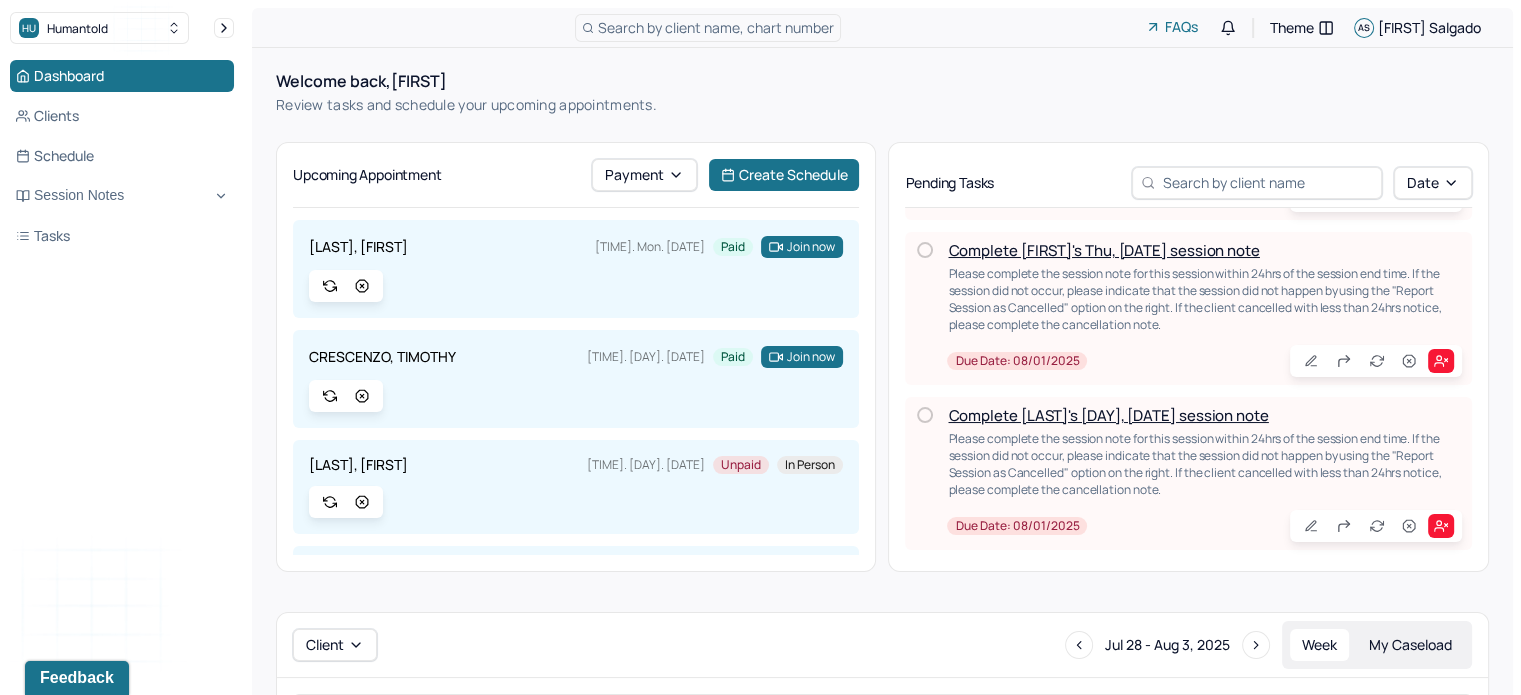 scroll, scrollTop: 156, scrollLeft: 0, axis: vertical 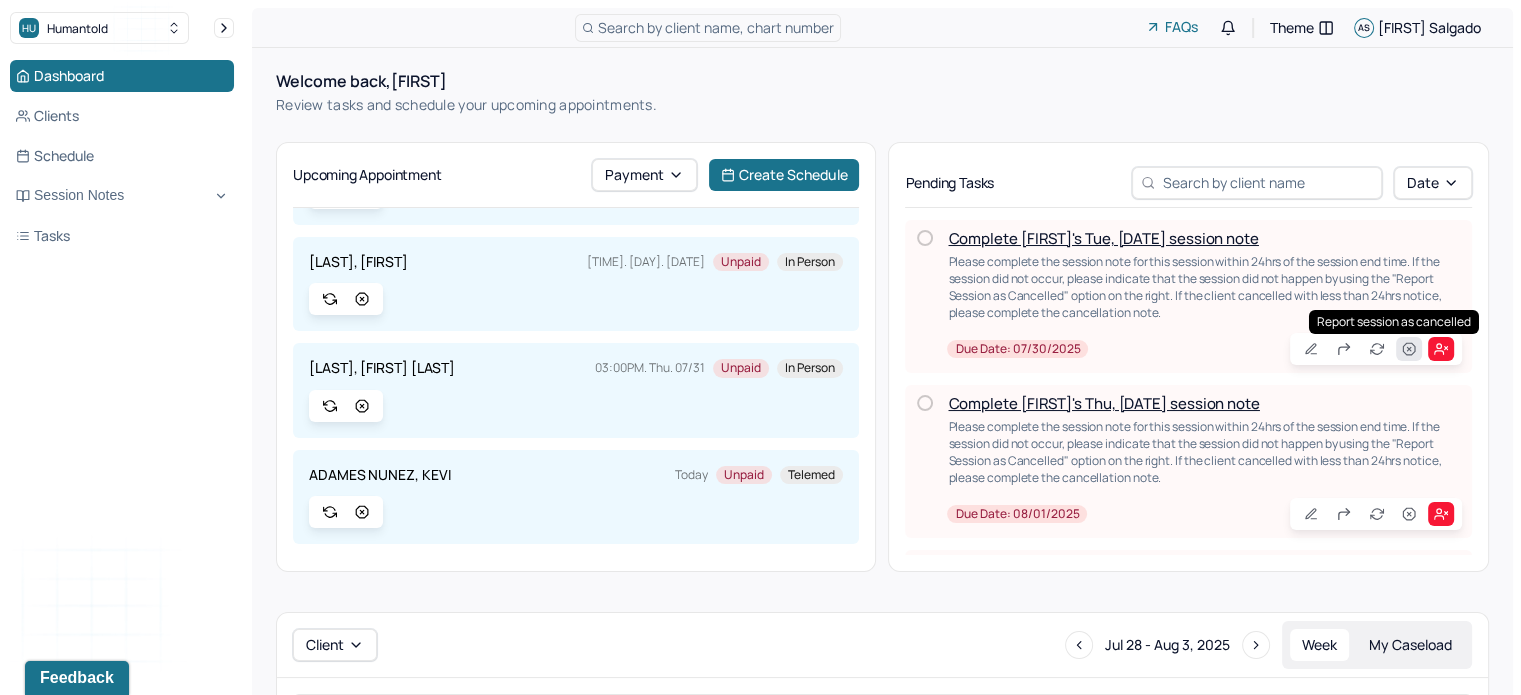 click 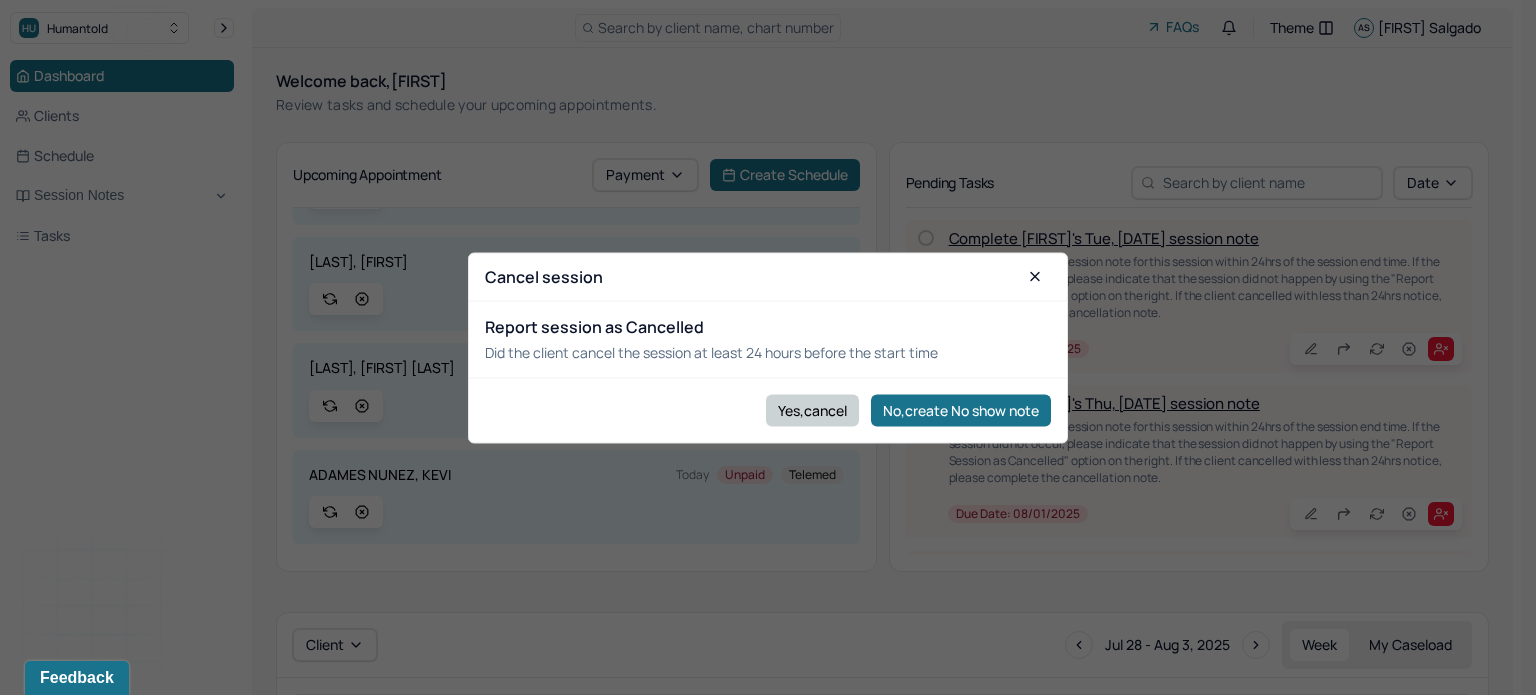 click on "Yes,cancel" at bounding box center (812, 410) 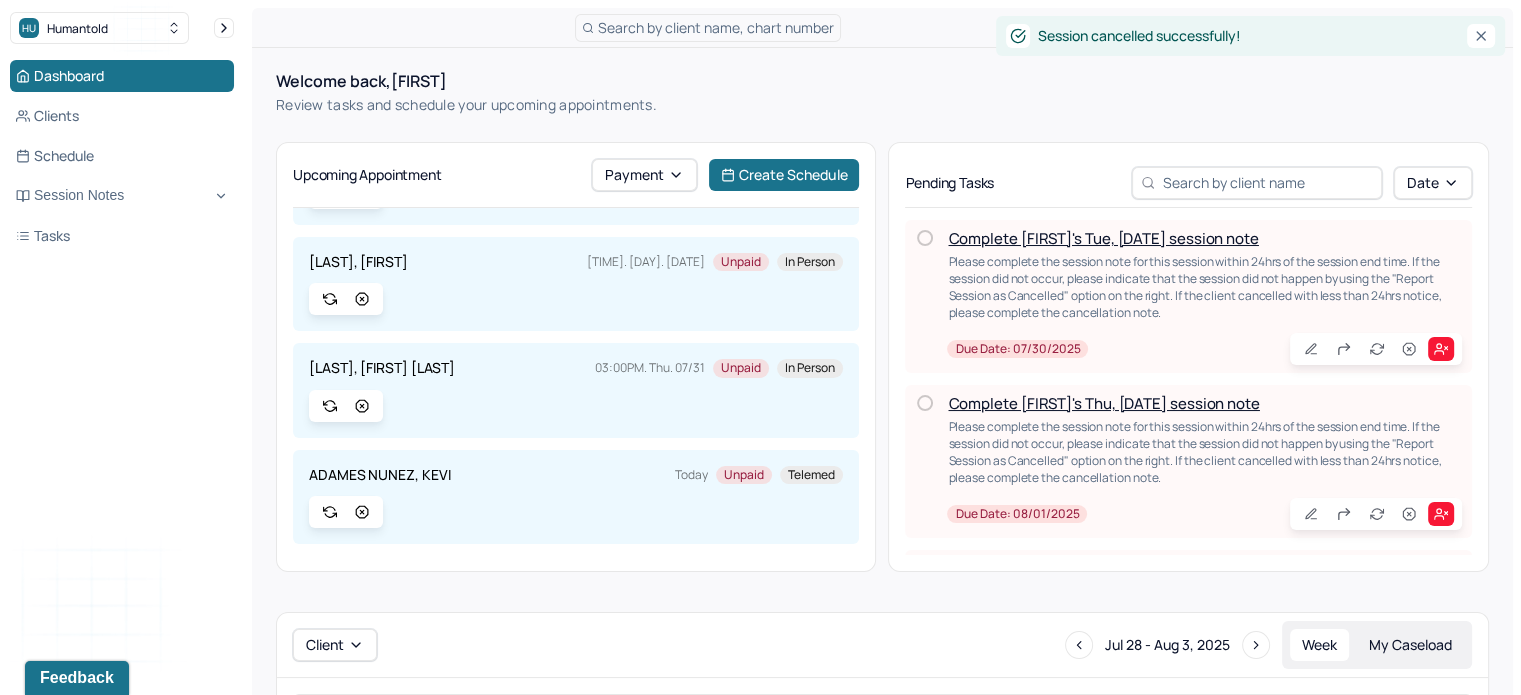 scroll, scrollTop: 96, scrollLeft: 0, axis: vertical 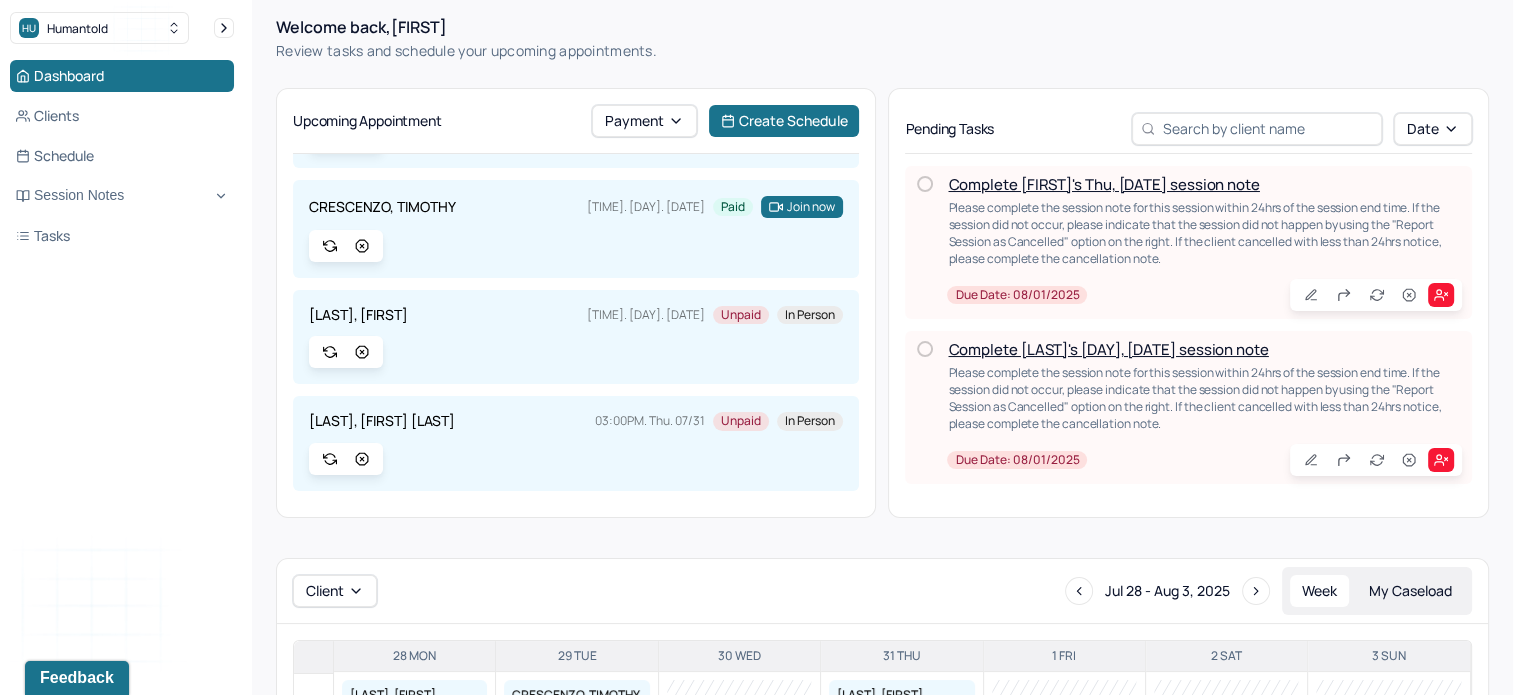 click on "Complete [FIRST]'s Thu, [DATE] session note" at bounding box center [1103, 184] 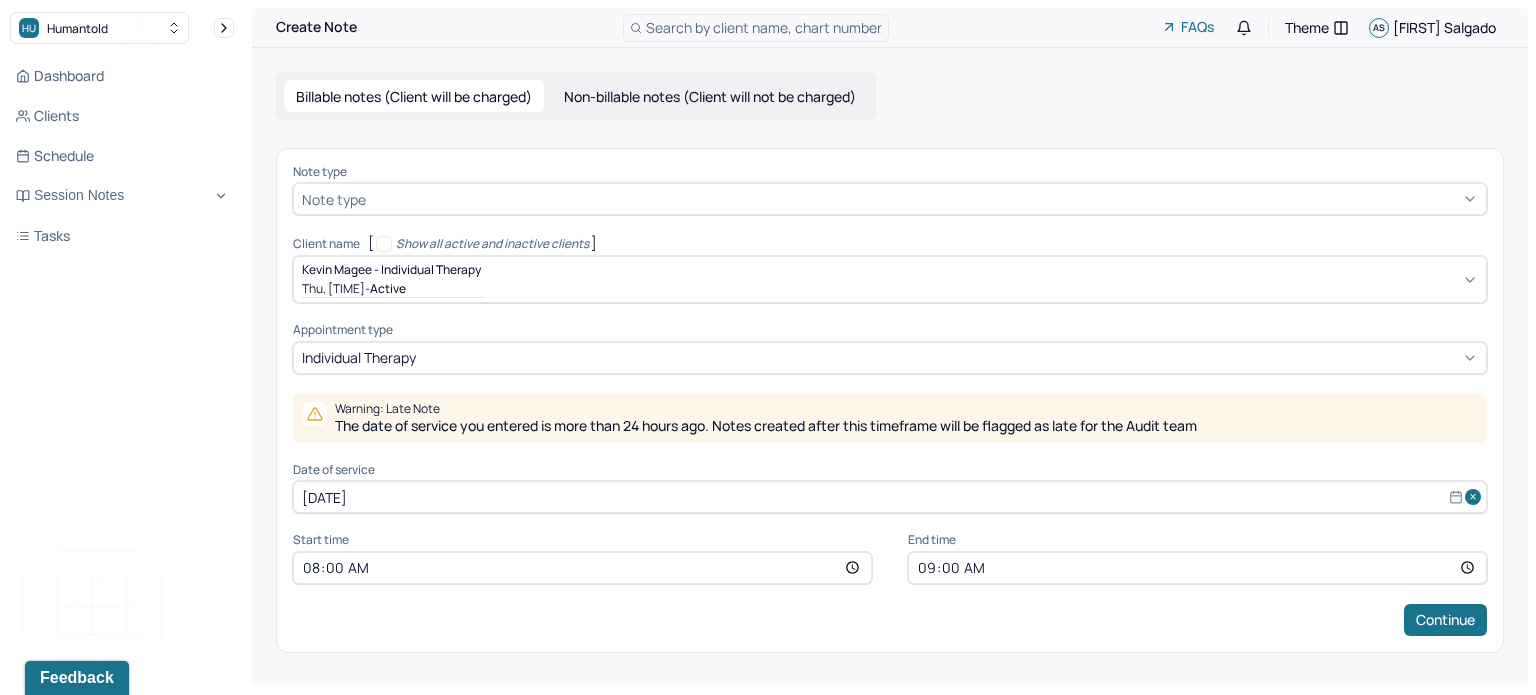 click at bounding box center [924, 199] 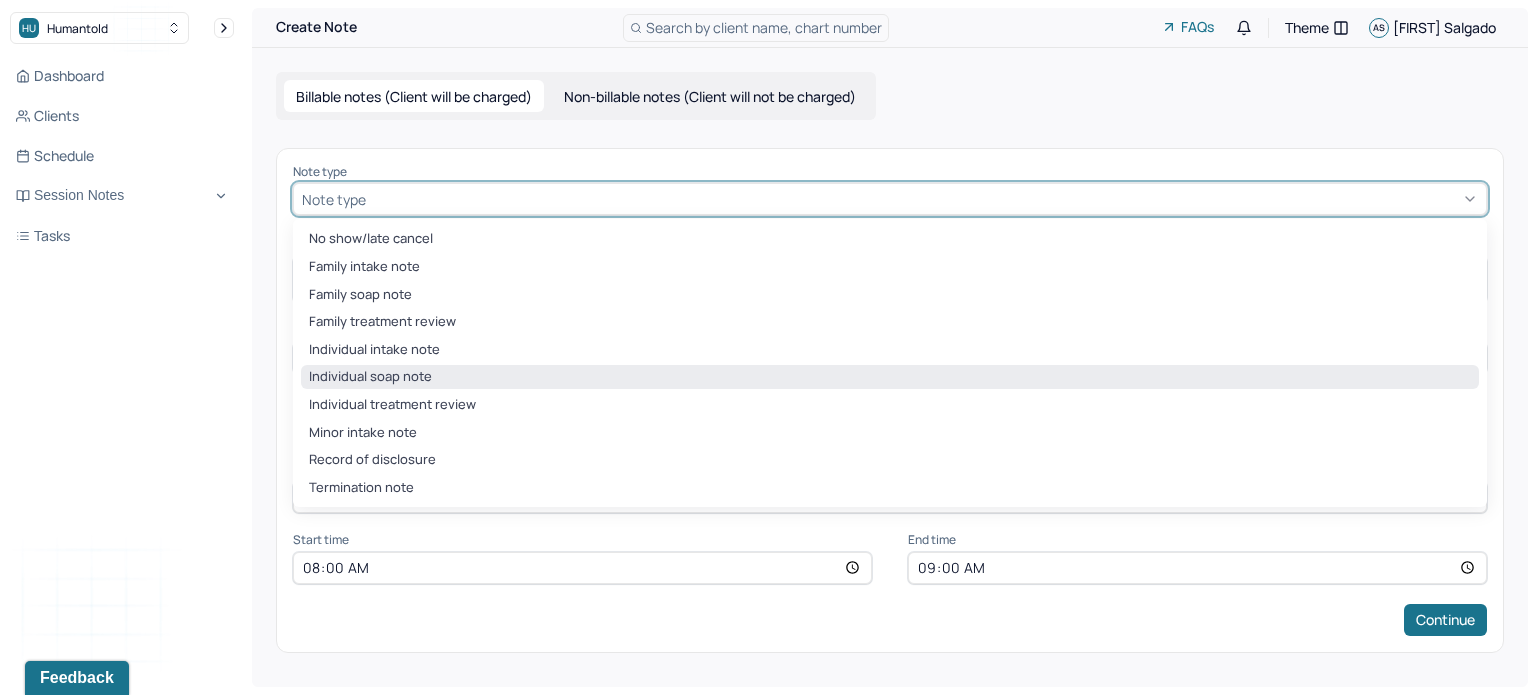 click on "Individual soap note" at bounding box center (890, 377) 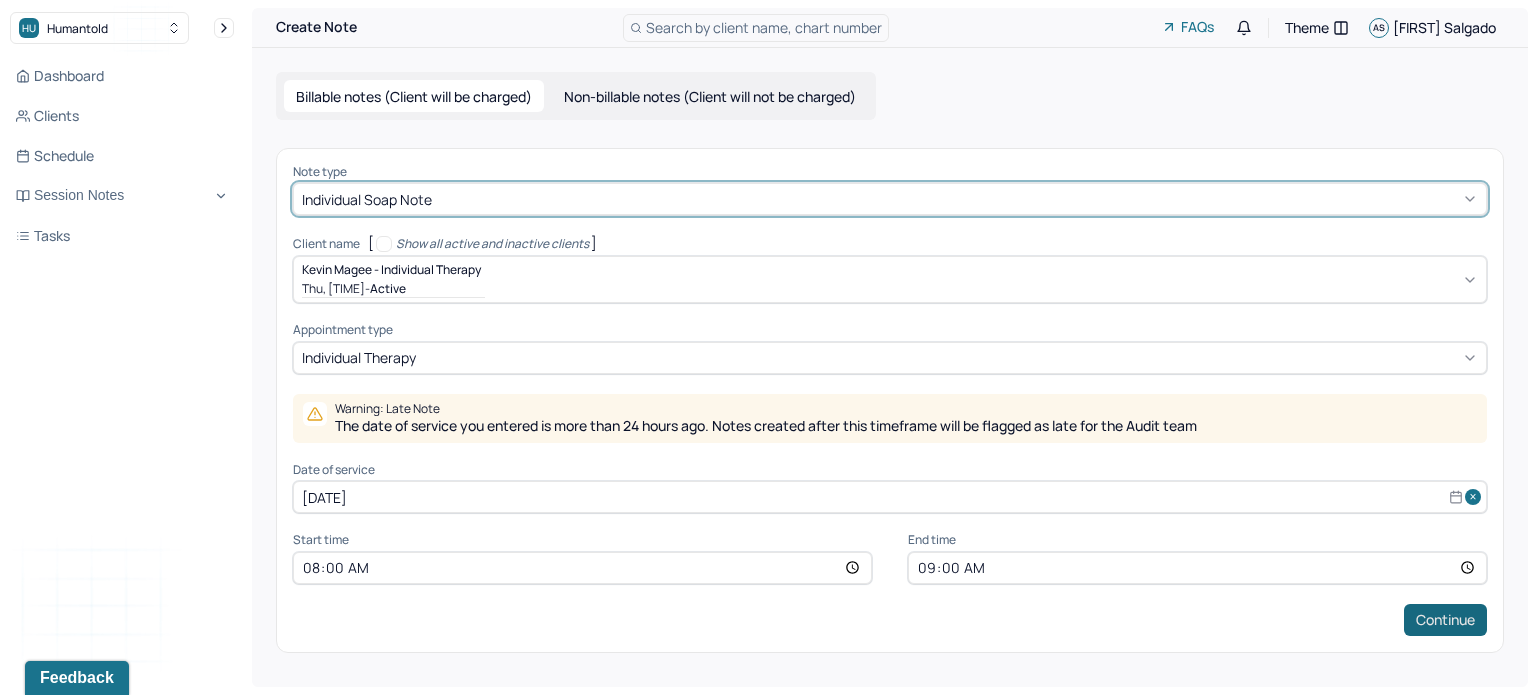 click on "Continue" at bounding box center (1445, 620) 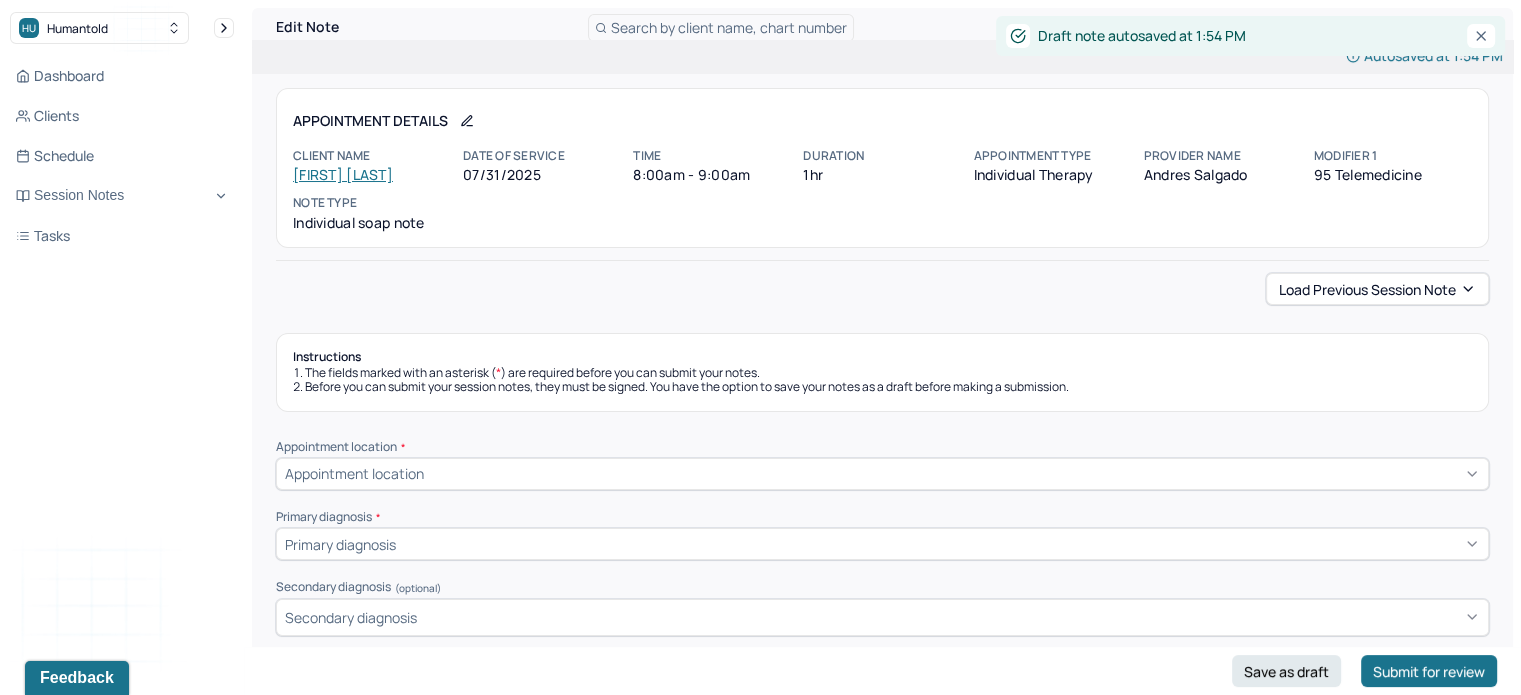 click on "Appointment Details Client name [FIRST] [LAST] Date of service [DATE] Time [TIME] - [TIME] Duration 1hr Appointment type individual therapy Provider name [FIRST] [LAST] Modifier 1 95 Telemedicine Note type Individual soap note" at bounding box center [882, 168] 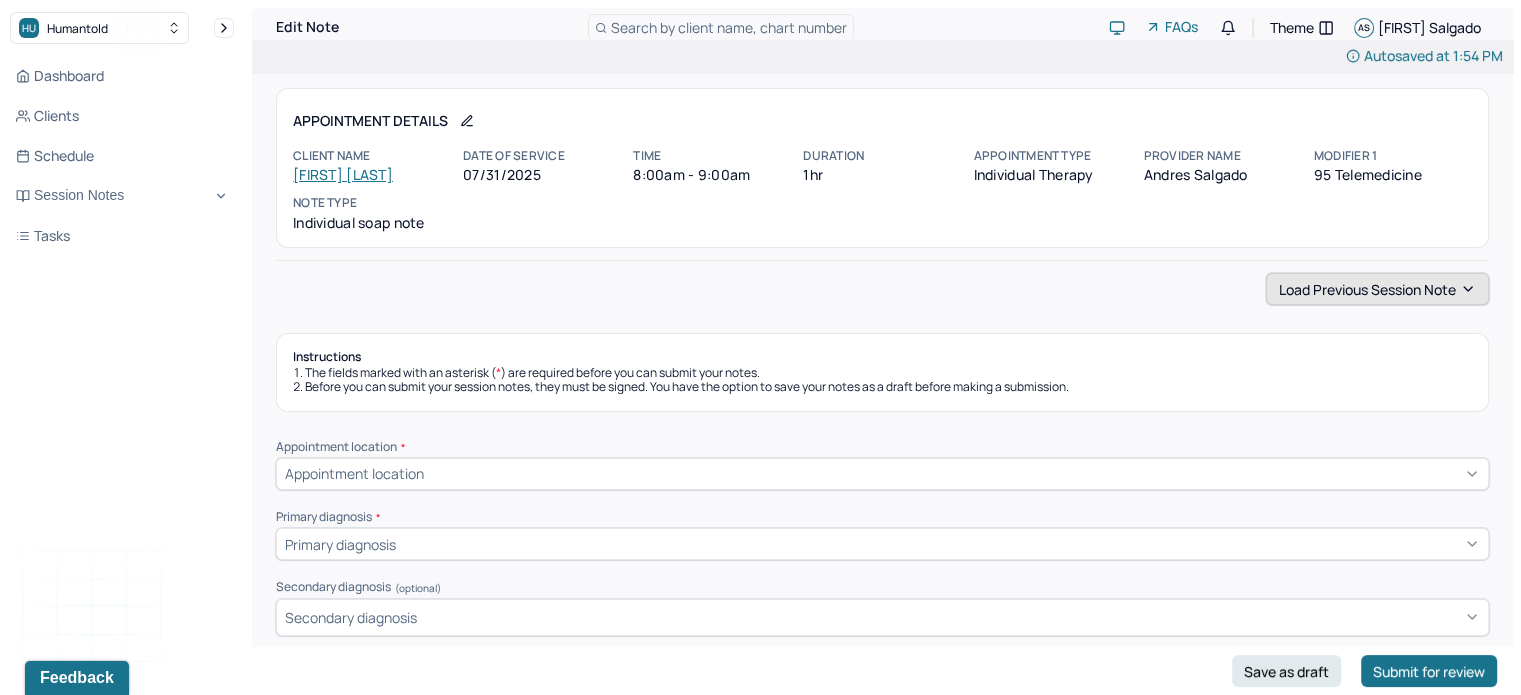 click on "Load previous session note" at bounding box center [1377, 289] 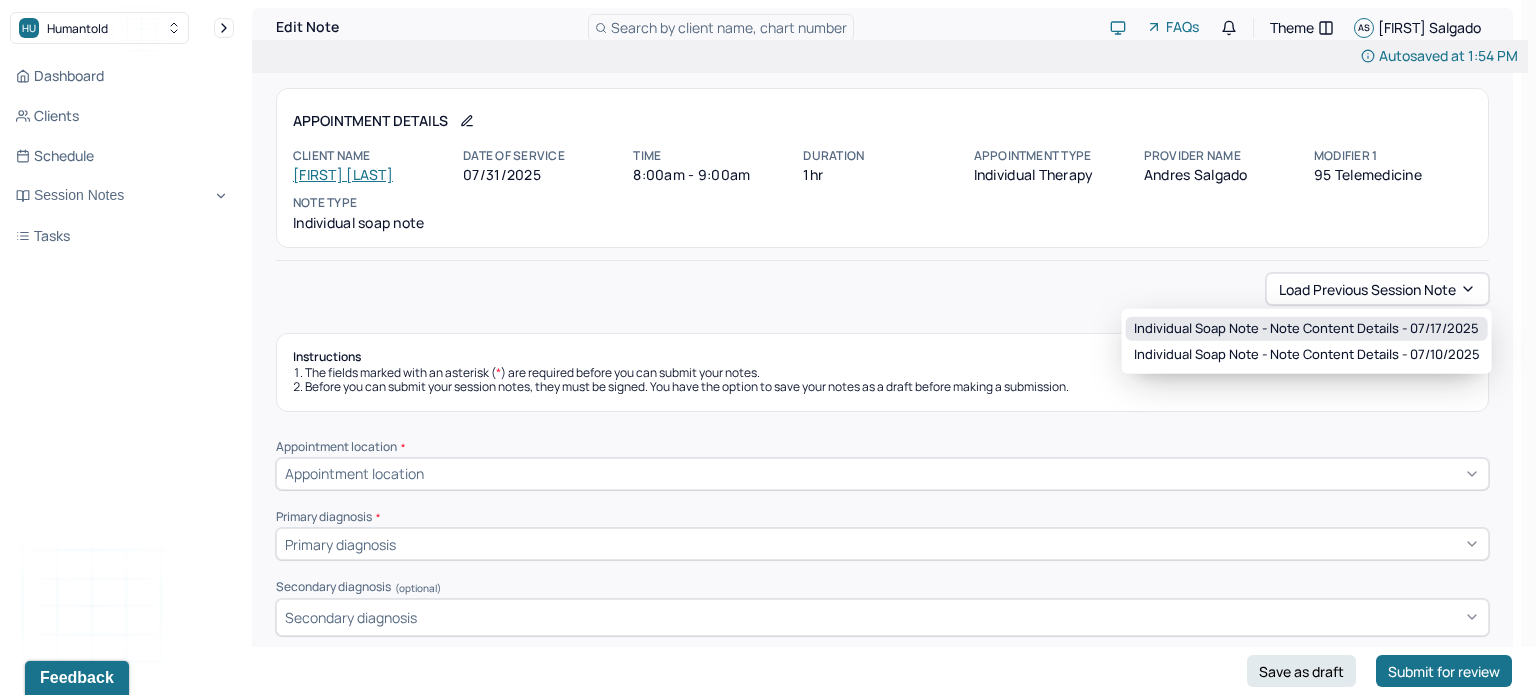click on "Individual soap note   - Note content Details -   07/17/2025" at bounding box center [1306, 329] 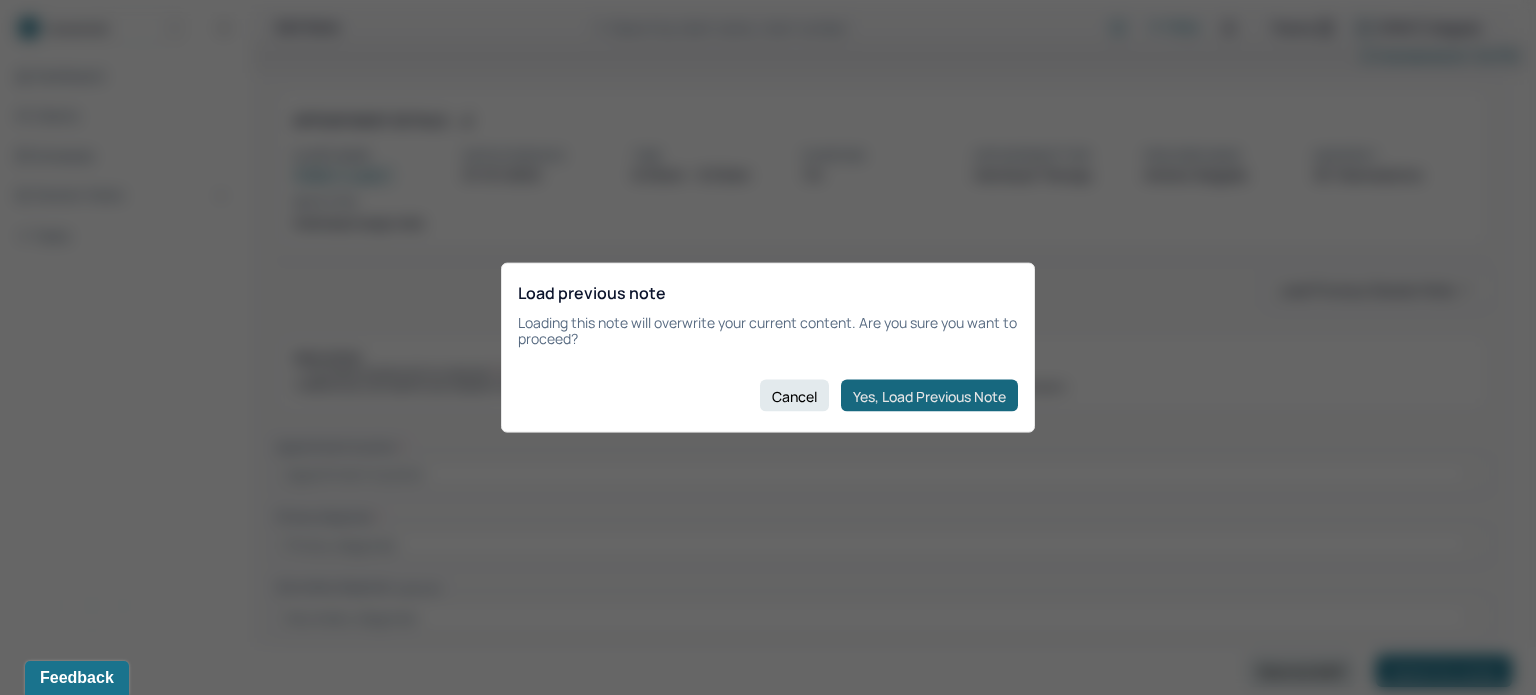 click on "Yes, Load Previous Note" at bounding box center [929, 396] 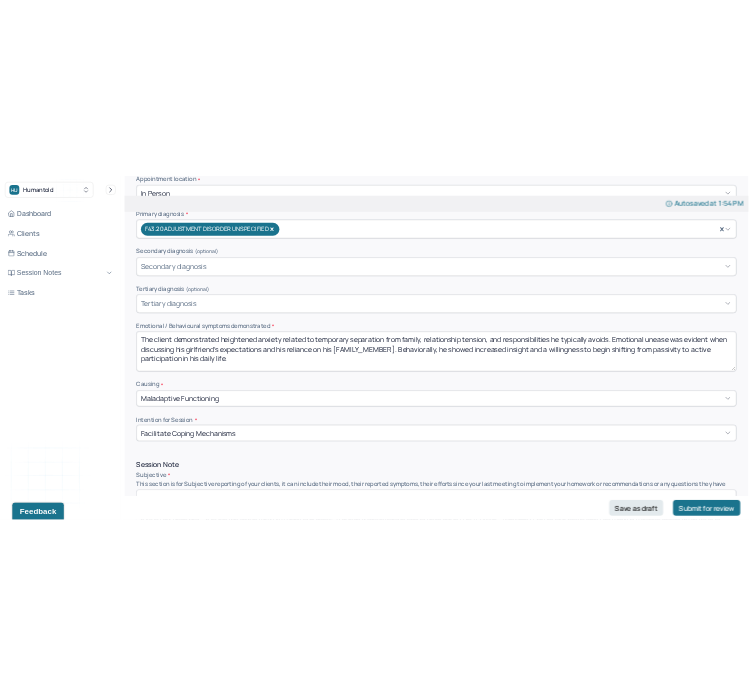 scroll, scrollTop: 345, scrollLeft: 0, axis: vertical 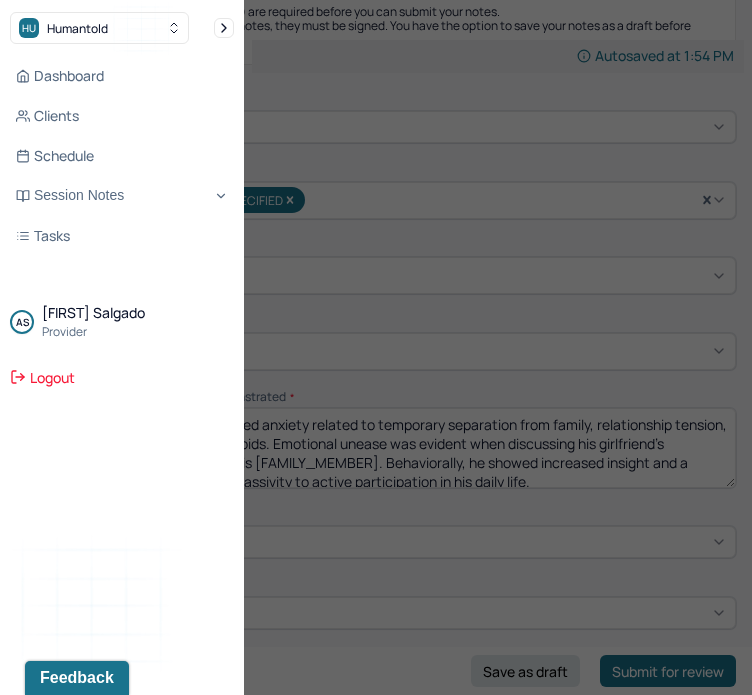 click at bounding box center (376, 347) 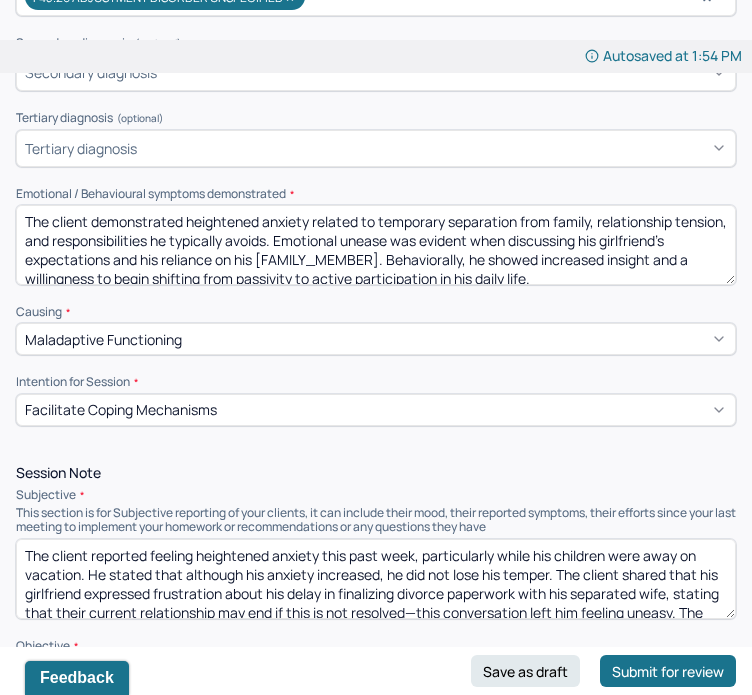 scroll, scrollTop: 552, scrollLeft: 0, axis: vertical 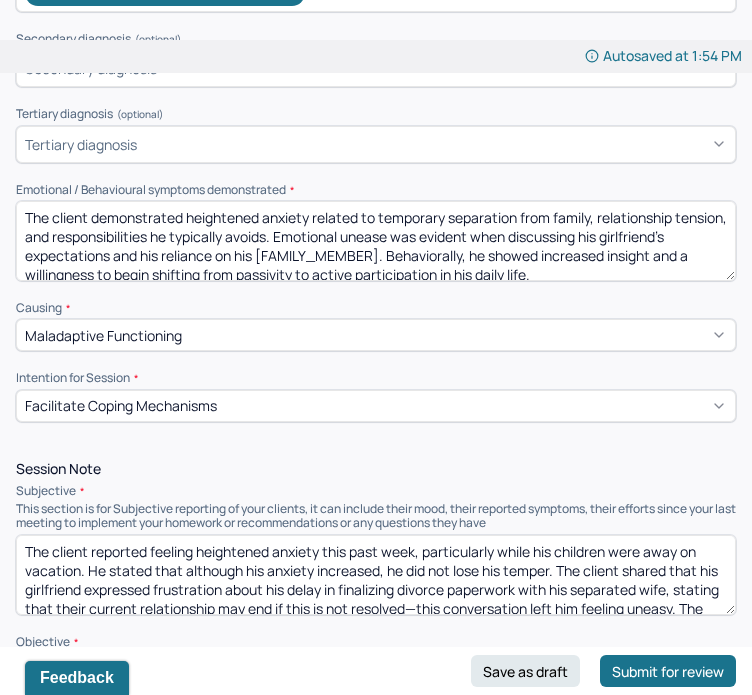click on "Autosaved at [TIME] Appointment Details Client name [FIRST] [LAST] Date of service [DATE] Time [TIME] - [TIME] Duration 1hr Appointment type individual therapy Provider name [FIRST] [LAST] Note type Individual soap note Load previous session note Instructions The fields marked with an asterisk ( * ) are required before you can submit your notes. Before you can submit your session notes, they must be signed. You have the option to save your notes as a draft before making a submission. Appointment location * In person Primary diagnosis * F43.20 ADJUSTMENT DISORDER UNSPECIFIED Secondary diagnosis (optional) Secondary diagnosis Tertiary diagnosis (optional) Tertiary diagnosis Emotional / Behavioural symptoms demonstrated * Causing * Maladaptive Functioning Intention for Session * Facilitate coping mechanisms Session Note Subjective Objective How did they present themselves? Was there nervous talking or lack of eye contact? Assessment Therapy Intervention Techniques Please select at least 1 intervention used * *" at bounding box center [376, 1441] 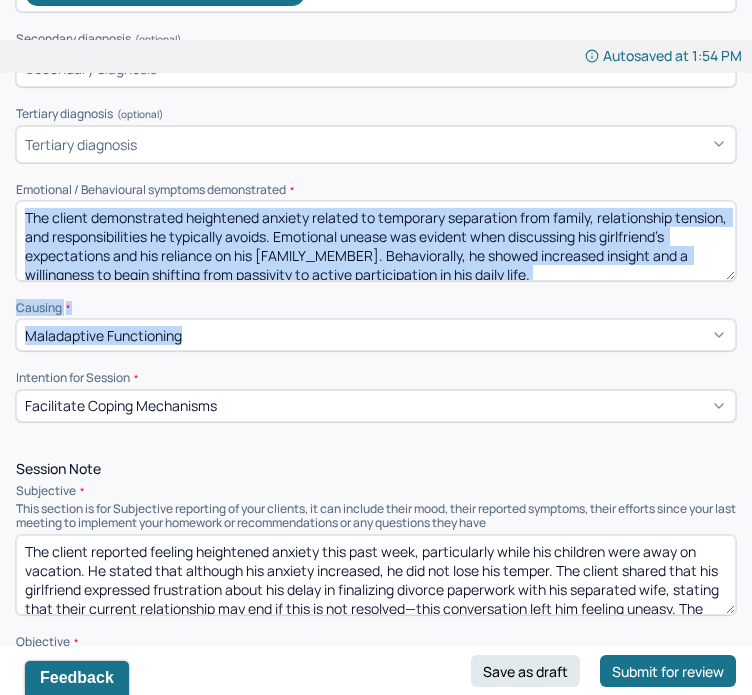drag, startPoint x: 640, startPoint y: 350, endPoint x: 432, endPoint y: 248, distance: 231.66354 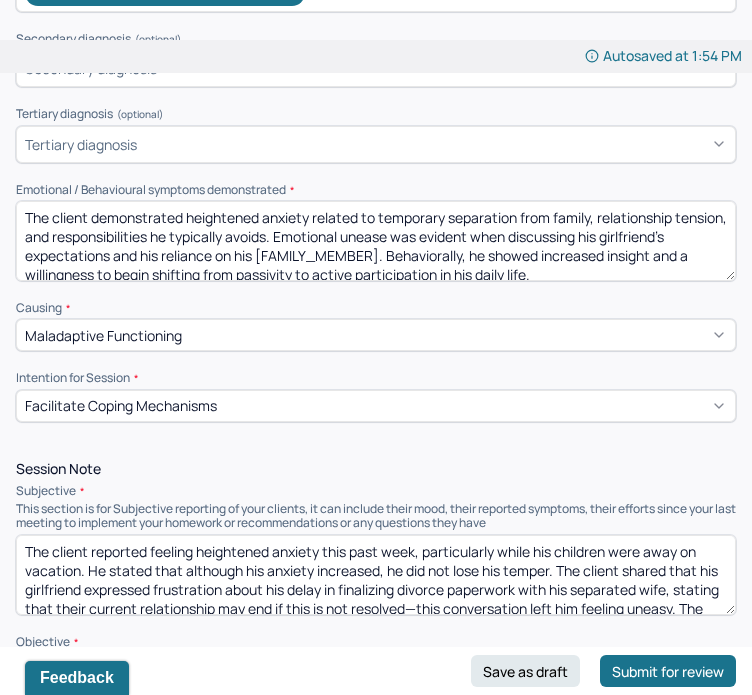 click on "The client demonstrated heightened anxiety related to temporary separation from family, relationship tension, and responsibilities he typically avoids. Emotional unease was evident when discussing his girlfriend’s expectations and his reliance on his [FAMILY_MEMBER]. Behaviorally, he showed increased insight and a willingness to begin shifting from passivity to active participation in his daily life." at bounding box center (376, 241) 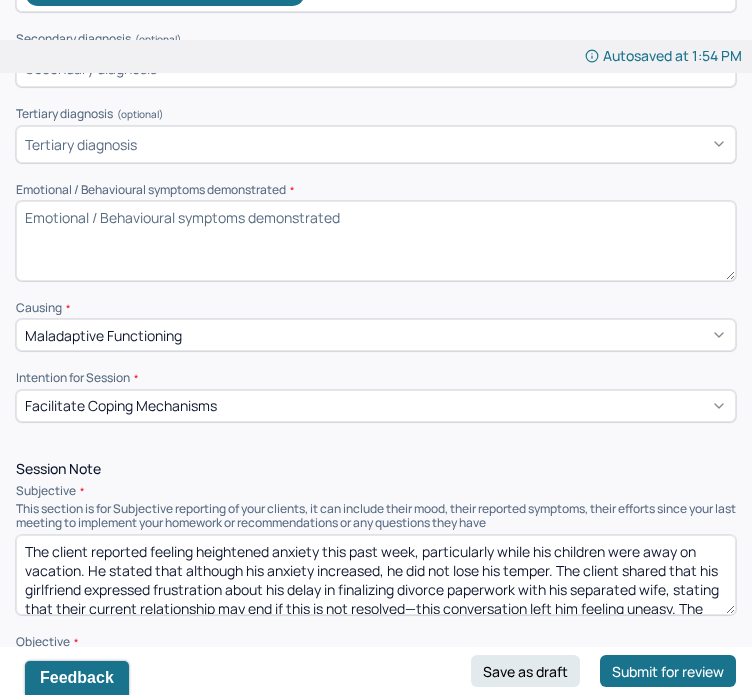 paste on "The client demonstrated increased motivation and pride regarding small acts of independence, such as completing his driver’s license renewal. He showed mild avoidance and ambivalence when discussing his relationship and pending divorce, yet maintained engagement in problem-solving. Emotionally, he appeared stable, with improved self-awareness and more frequent acknowledgment of positive experiences." 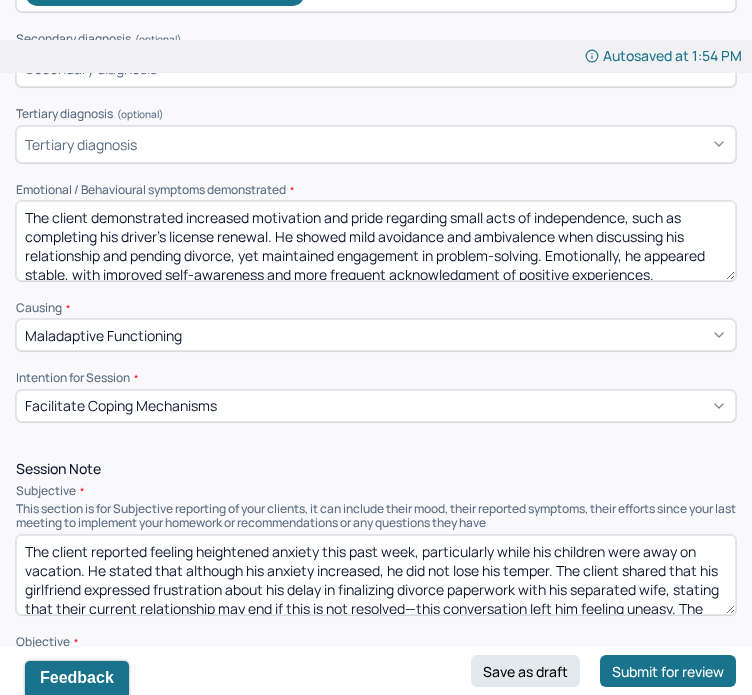 scroll, scrollTop: 4, scrollLeft: 0, axis: vertical 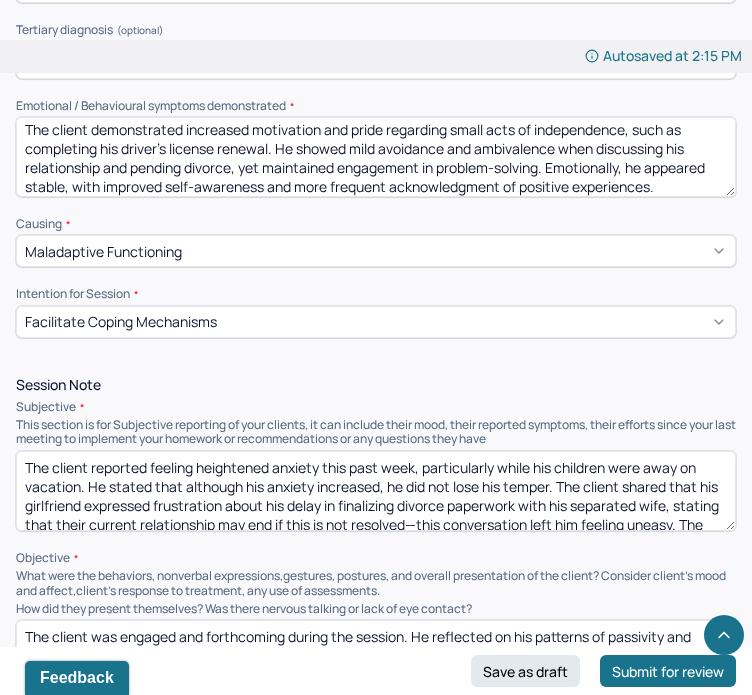 type on "The client demonstrated increased motivation and pride regarding small acts of independence, such as completing his driver’s license renewal. He showed mild avoidance and ambivalence when discussing his relationship and pending divorce, yet maintained engagement in problem-solving. Emotionally, he appeared stable, with improved self-awareness and more frequent acknowledgment of positive experiences." 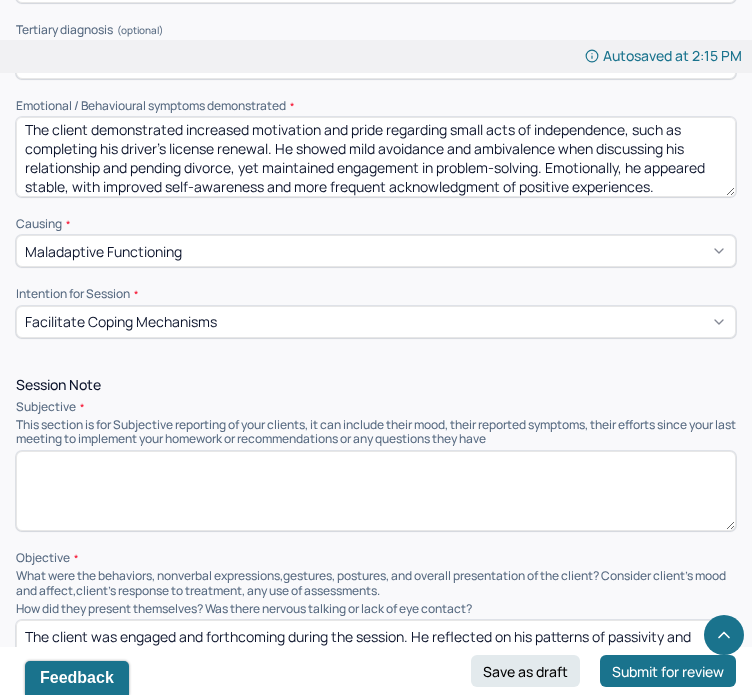paste on "The client shared that he has fully recovered from his cataract surgery and is feeling great, which accounted for the missed session last week. He reported a sense of pride in completing his driver’s license renewal application independently, without needing his [FAMILY_MEMBER]'s assistance. The client noted an increased awareness of small positive moments in his life and acknowledged their impact on his overall outlook. When discussing his relationship, the client explained that his girlfriend recently issued an ultimatum: finalize his divorce papers with his separated wife or risk ending the relationship. He expressed understanding of the need to act but admitted to feeling comfortable with the current situation and lacking motivation to follow through." 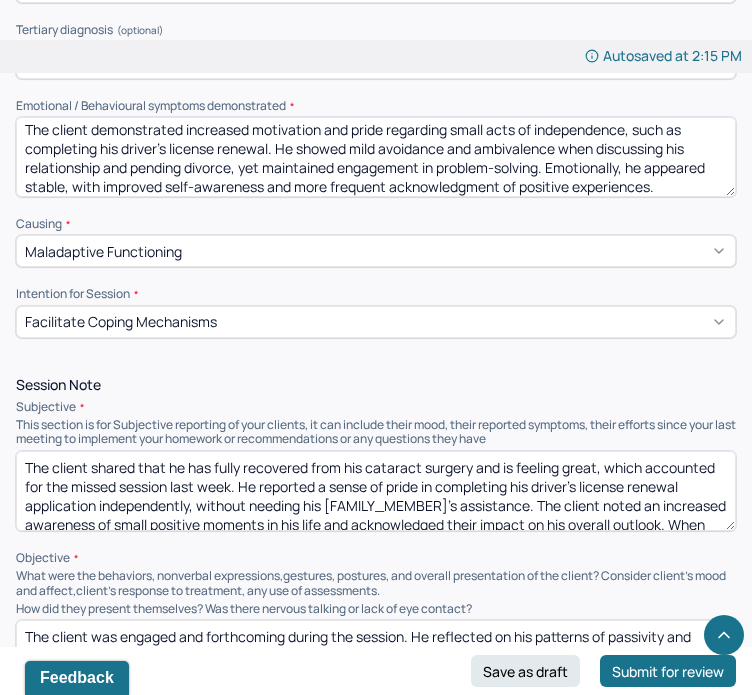 scroll, scrollTop: 81, scrollLeft: 0, axis: vertical 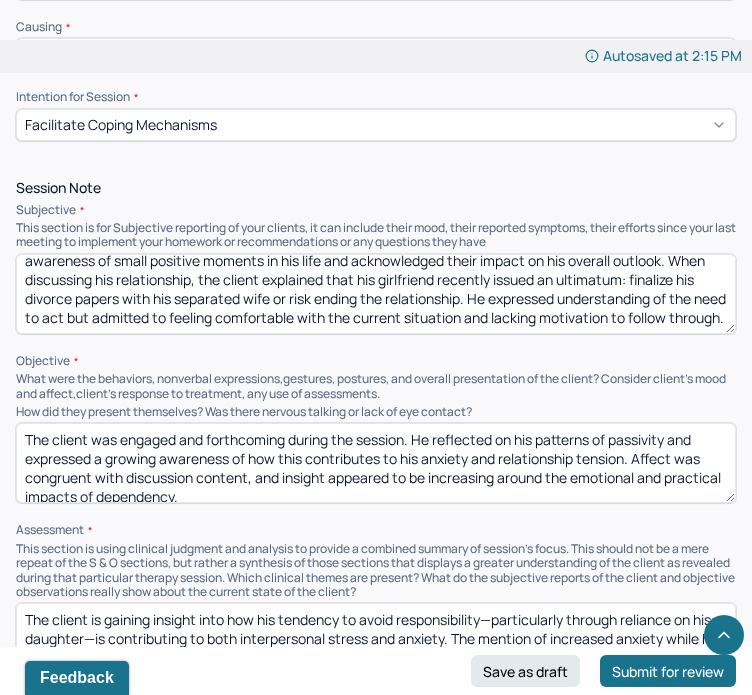 type on "The client shared that he has fully recovered from his cataract surgery and is feeling great, which accounted for the missed session last week. He reported a sense of pride in completing his driver’s license renewal application independently, without needing his [FAMILY_MEMBER]'s assistance. The client noted an increased awareness of small positive moments in his life and acknowledged their impact on his overall outlook. When discussing his relationship, the client explained that his girlfriend recently issued an ultimatum: finalize his divorce papers with his separated wife or risk ending the relationship. He expressed understanding of the need to act but admitted to feeling comfortable with the current situation and lacking motivation to follow through." 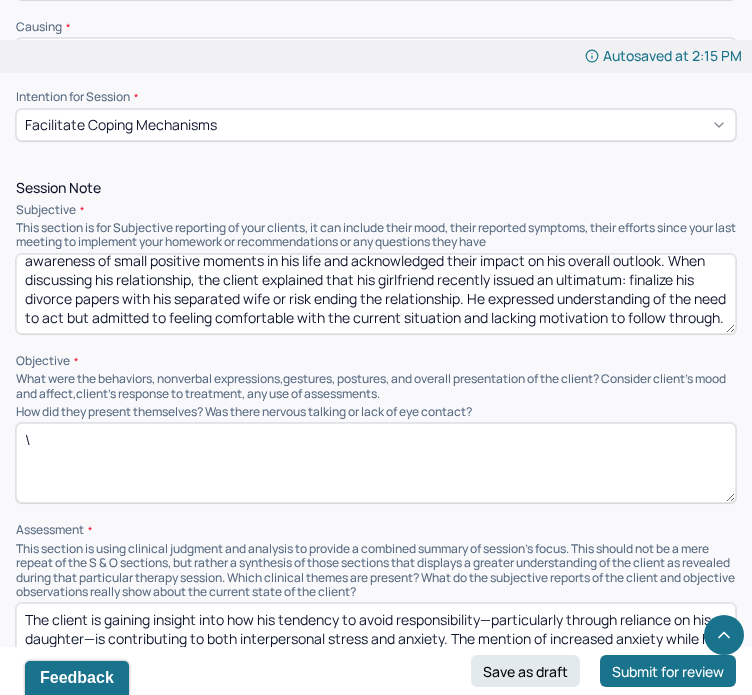 paste on "The client presented in a stable and reflective state. He showed increased engagement and shared examples of small behavioral changes supporting independence. He appeared mildly avoidant when discussing tasks related to his separation but remained open to exploring the issue and acknowledged the role procrastination plays in maintaining the status quo." 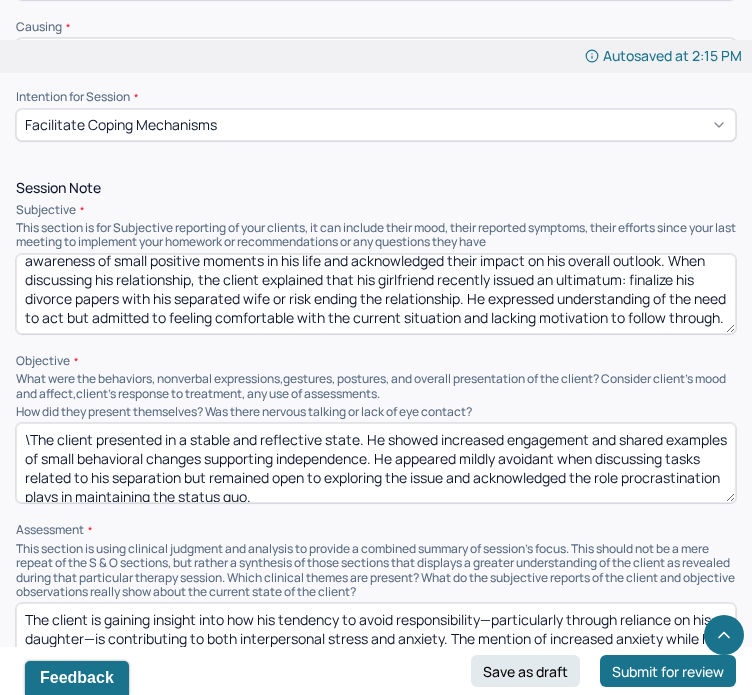 scroll, scrollTop: 4, scrollLeft: 0, axis: vertical 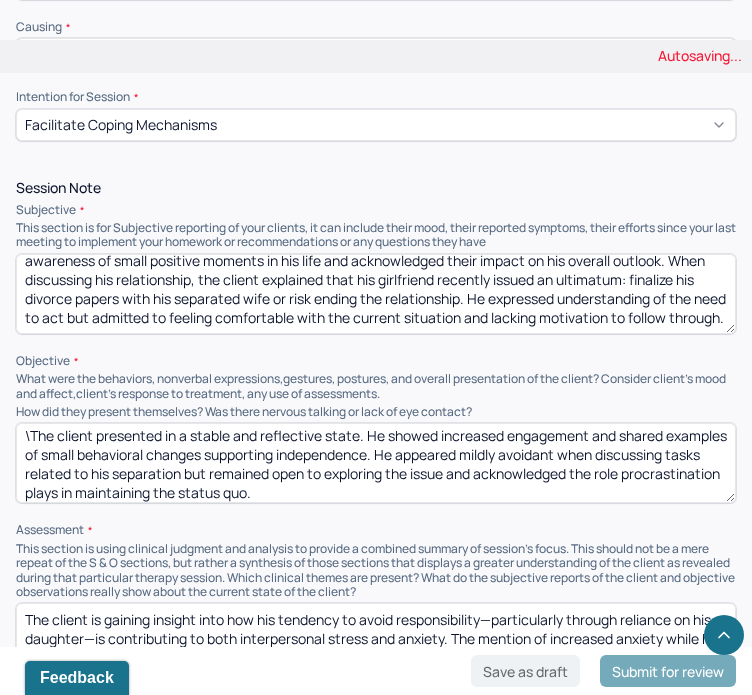 click on "The client was engaged and forthcoming during the session. He reflected on his patterns of passivity and expressed a growing awareness of how this contributes to his anxiety and relationship tension. Affect was congruent with discussion content, and insight appeared to be increasing around the emotional and practical impacts of dependency." at bounding box center (376, 463) 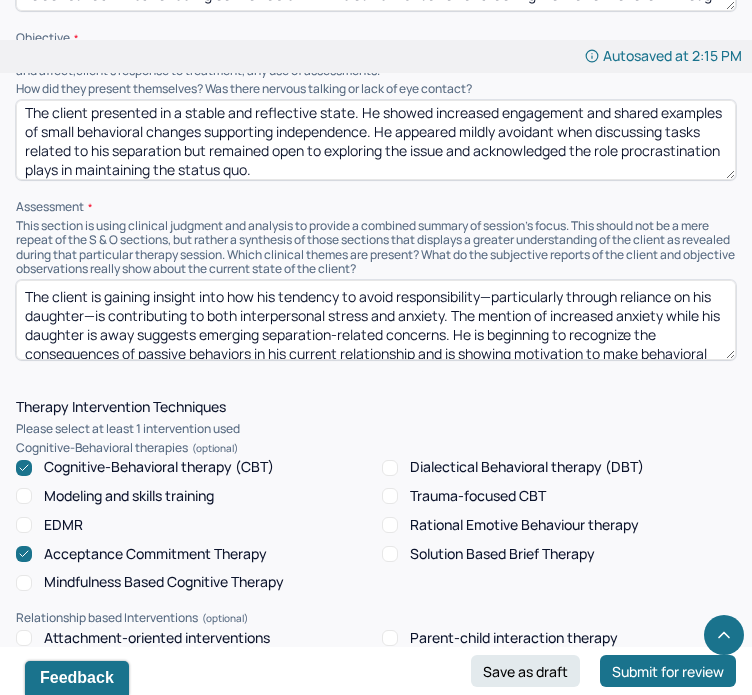 scroll, scrollTop: 1184, scrollLeft: 0, axis: vertical 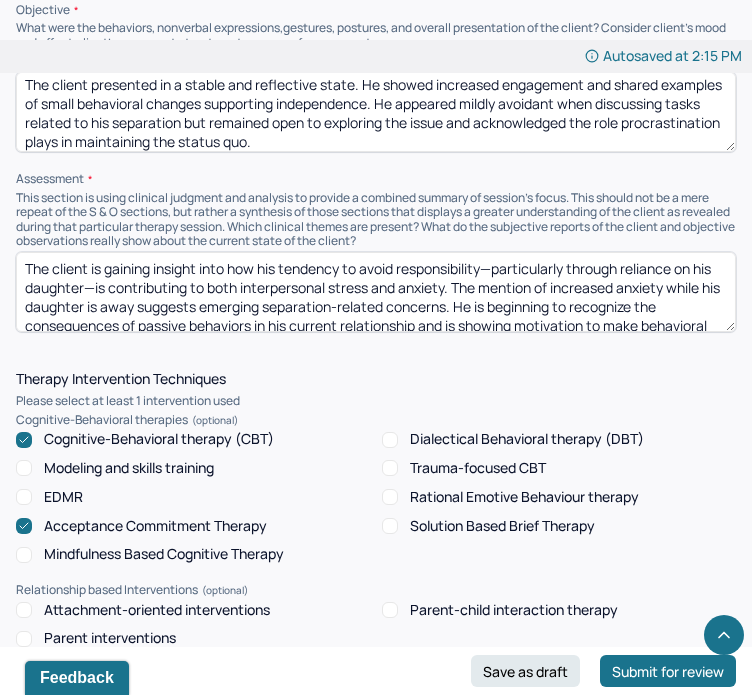 type on "The client presented in a stable and reflective state. He showed increased engagement and shared examples of small behavioral changes supporting independence. He appeared mildly avoidant when discussing tasks related to his separation but remained open to exploring the issue and acknowledged the role procrastination plays in maintaining the status quo." 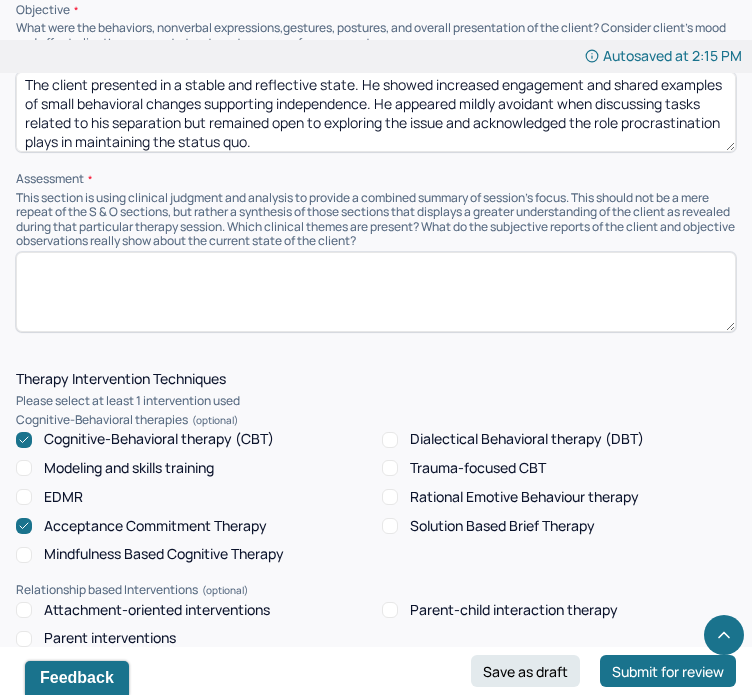 paste on "The client is showing gradual progress in developing independence and mindfulness of positive life events. Though avoidance and lack of motivation remain barriers, he is demonstrating awareness of their impact—particularly in the context of his relationship. The client's openness to behavioral change and participation in psychoeducation suggest readiness to take small steps toward greater self-management and follow-through." 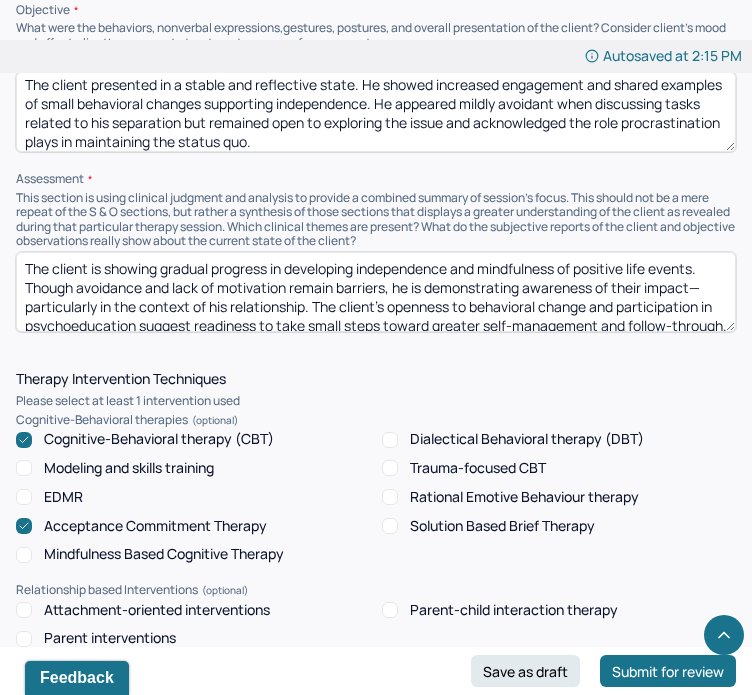 scroll, scrollTop: 24, scrollLeft: 0, axis: vertical 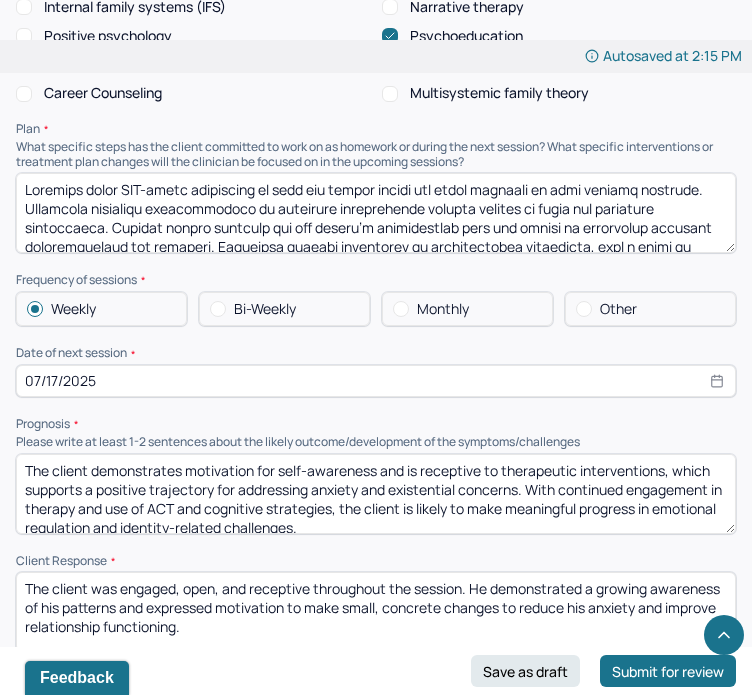 type on "The client is showing gradual progress in developing independence and mindfulness of positive life events. Though avoidance and lack of motivation remain barriers, he is demonstrating awareness of their impact—particularly in the context of his relationship. The client's openness to behavioral change and participation in psychoeducation suggest readiness to take small steps toward greater self-management and follow-through." 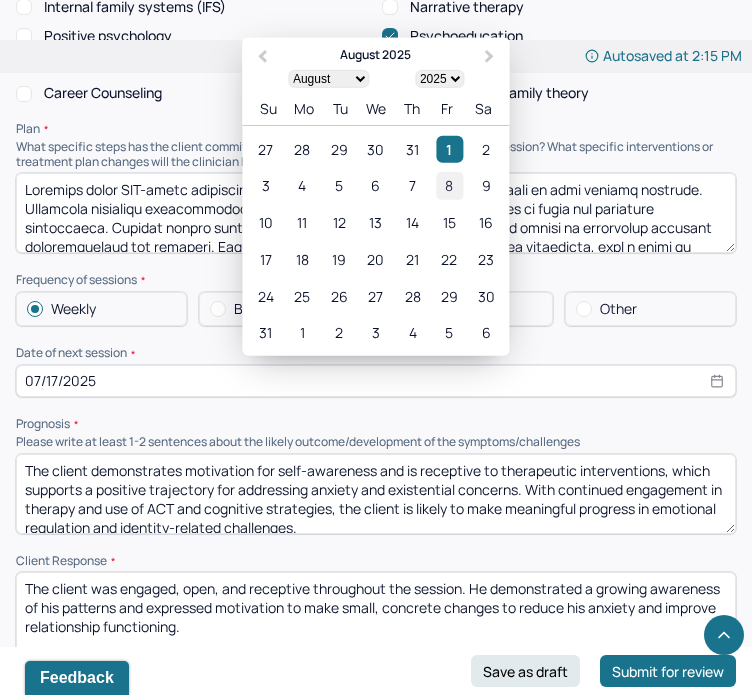 click on "8" at bounding box center [449, 185] 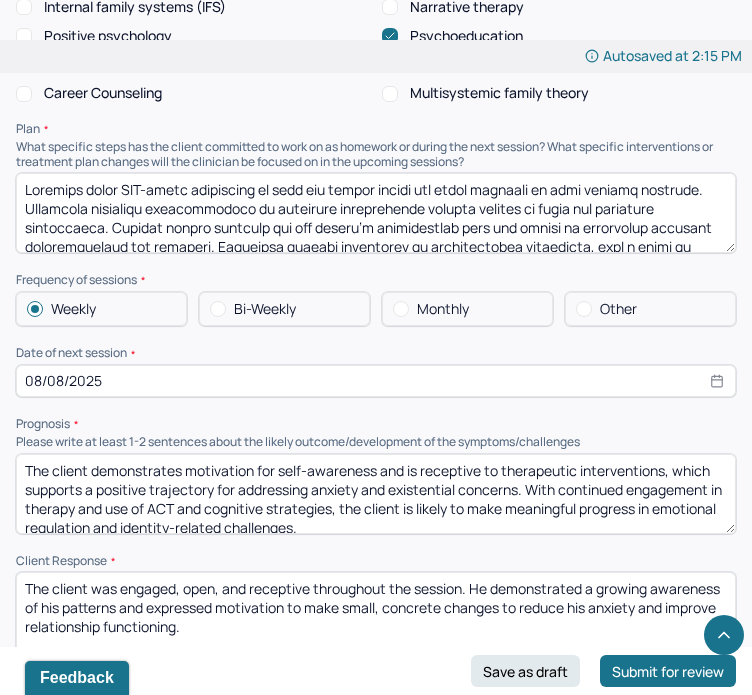 click on "08/08/2025" at bounding box center (376, 381) 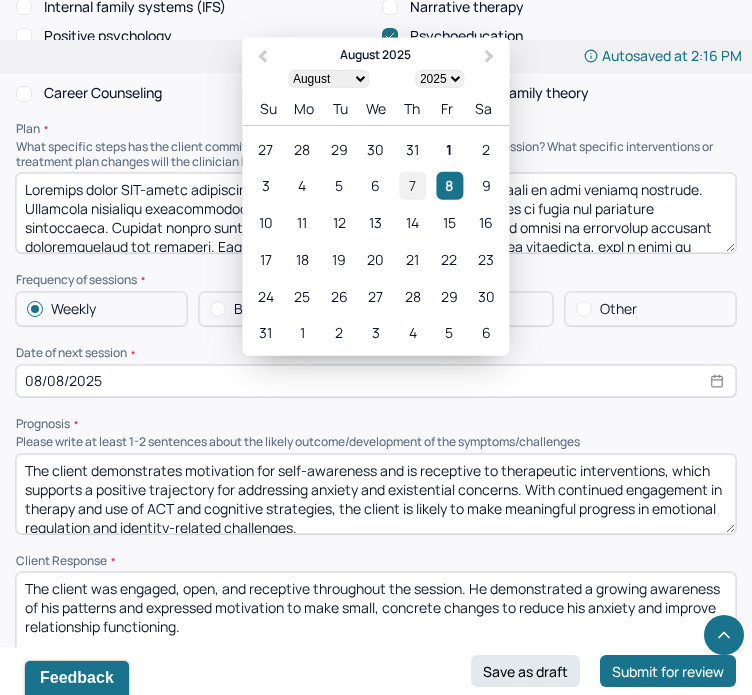 click on "7" at bounding box center [412, 185] 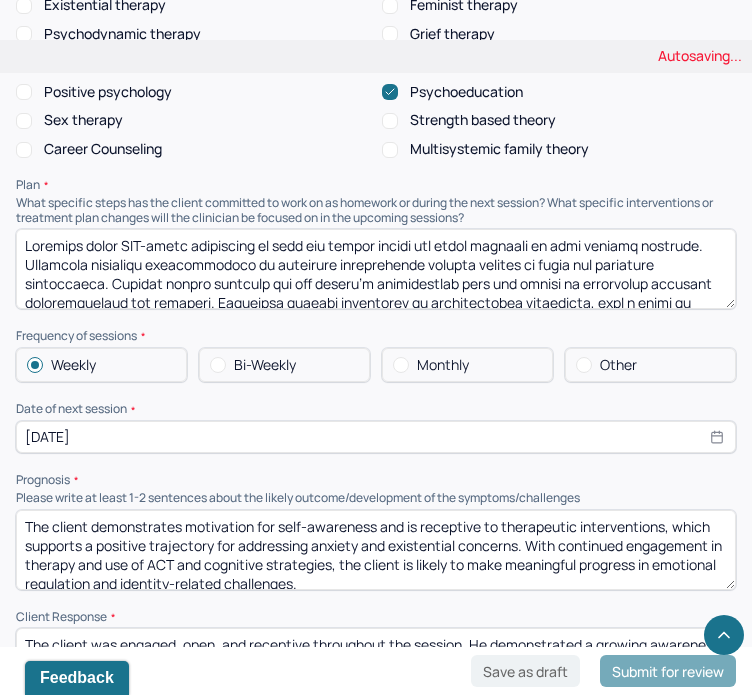 scroll, scrollTop: 1897, scrollLeft: 0, axis: vertical 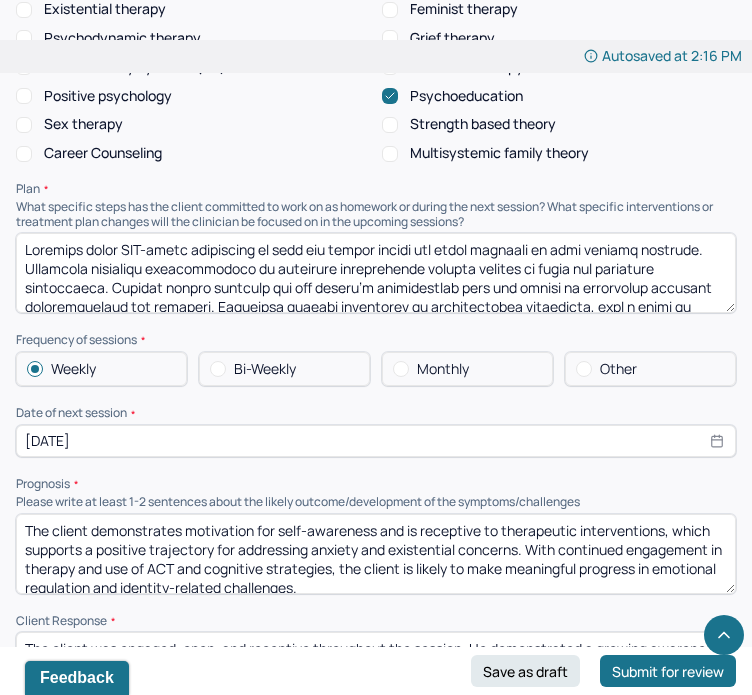 click at bounding box center [376, 273] 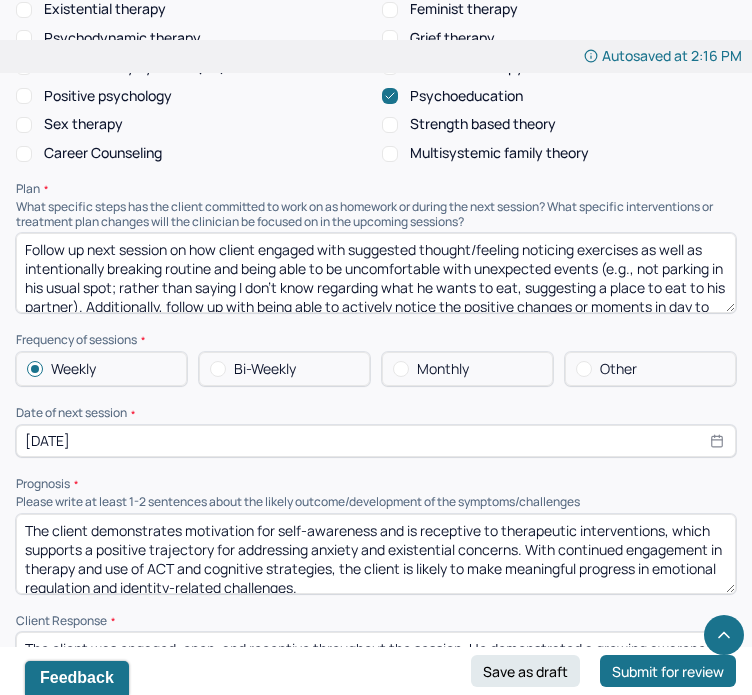 paste on "Continue supporting the client in building independence through small, achievable tasks.
Encourage follow-through on scheduling a meeting with his separated wife to discuss divorce paperwork.
Reinforce strategies to reduce procrastination, such as acting promptly when reminded (e.g., refilling prescriptions).
Ask the client to bring physical calendars to session to consolidate and increase organizational habits." 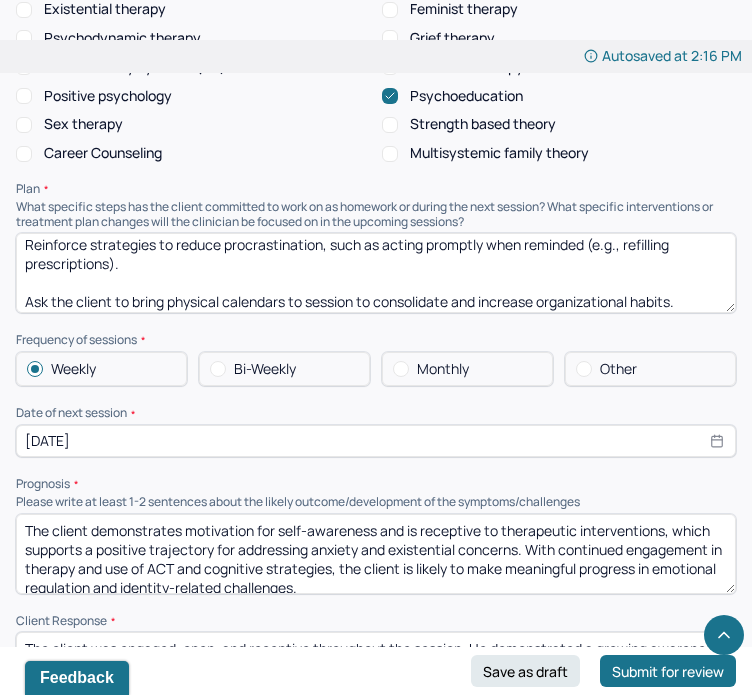 scroll, scrollTop: 0, scrollLeft: 0, axis: both 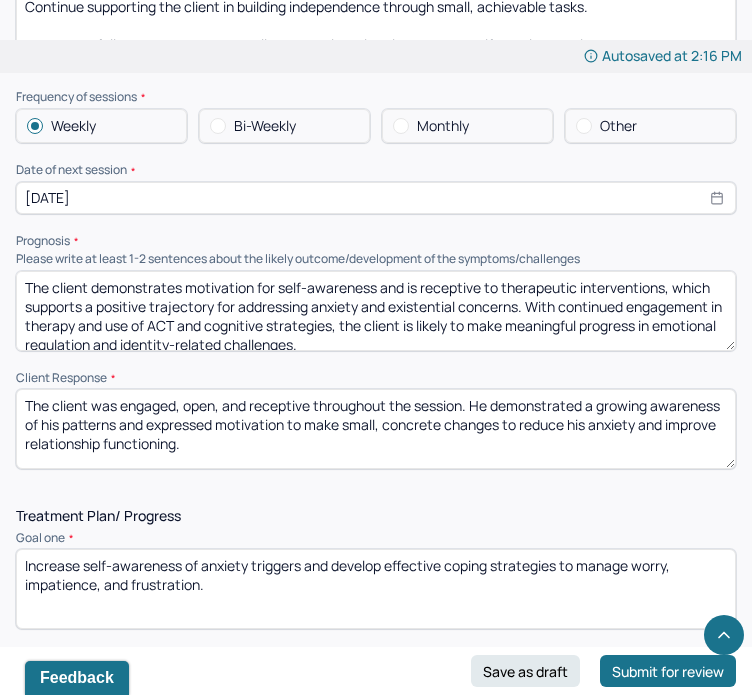 type on "Continue supporting the client in building independence through small, achievable tasks.
Encourage follow-through on scheduling a meeting with his separated wife to discuss divorce paperwork.
Reinforce strategies to reduce procrastination, such as acting promptly when reminded (e.g., refilling prescriptions).
Ask the client to bring physical calendars to session to consolidate and increase organizational habits.
Follow up next session on how client engaged with suggested thought/feeling noticing exercises as well as intentionally breaking routine and being able to be uncomfortable with unexpected events (e.g., not parking in his usual spot; rather than saying I don't know regarding what he wants to eat, suggesting a place to eat to his partner). Additionally, follow up with being able to actively notice the positive changes or moments in day to day life. Encourage development of autonomy through behavioral activation (e.g., taking initiative with paperwork and responsibilities)." 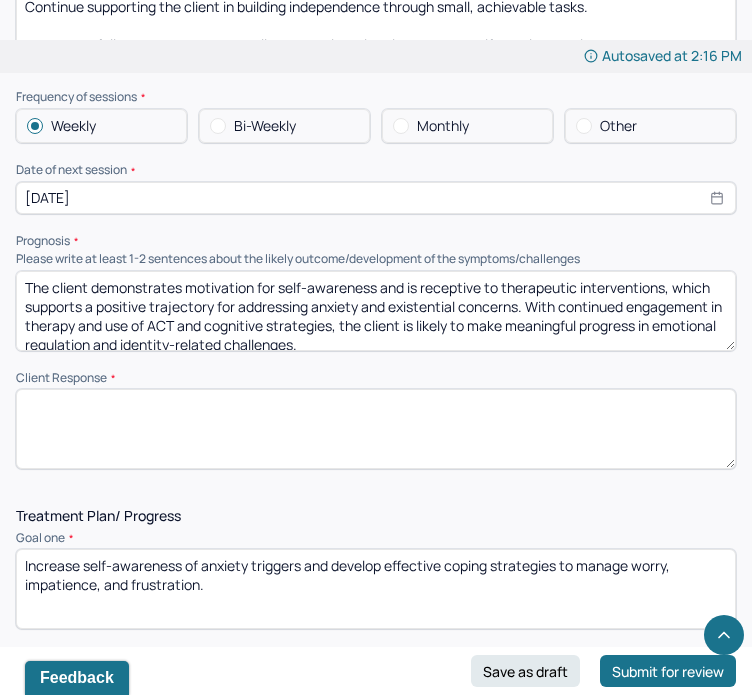 paste on "The client was open, engaged, and receptive during the session. He responded positively to psychoeducation on “what if” thinking and showed a willingness to continue small behavioral changes. He expressed understanding of the stakes in his relationship and agreed to take further steps toward addressing his procrastination and organizational habits." 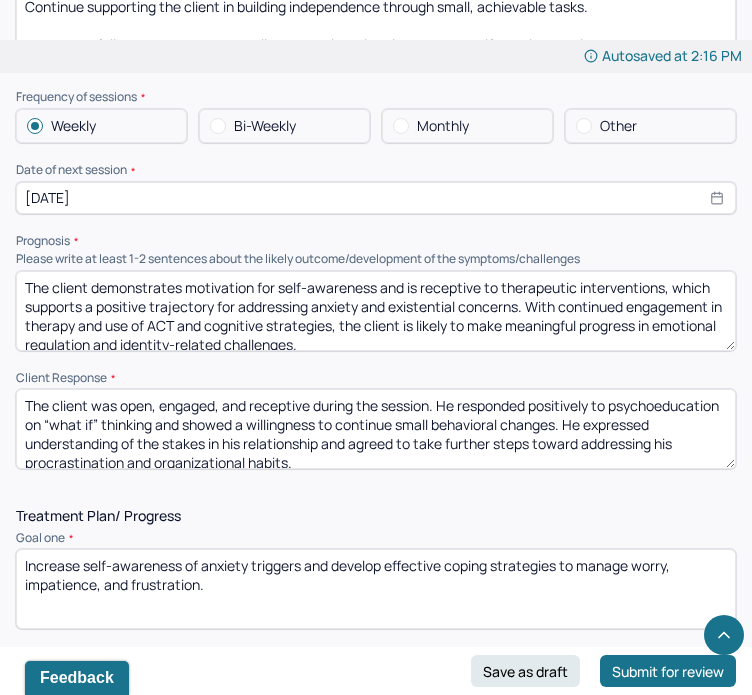 scroll, scrollTop: 4, scrollLeft: 0, axis: vertical 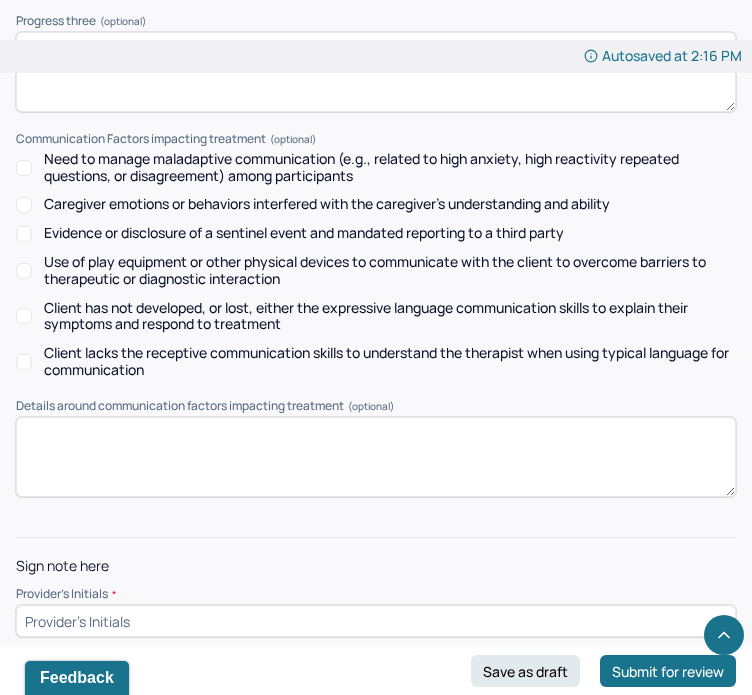 type on "The client was open, engaged, and receptive during the session. He responded positively to psychoeducation on “what if” thinking and showed a willingness to continue small behavioral changes. He expressed understanding of the stakes in his relationship and agreed to take further steps toward addressing his procrastination and organizational habits." 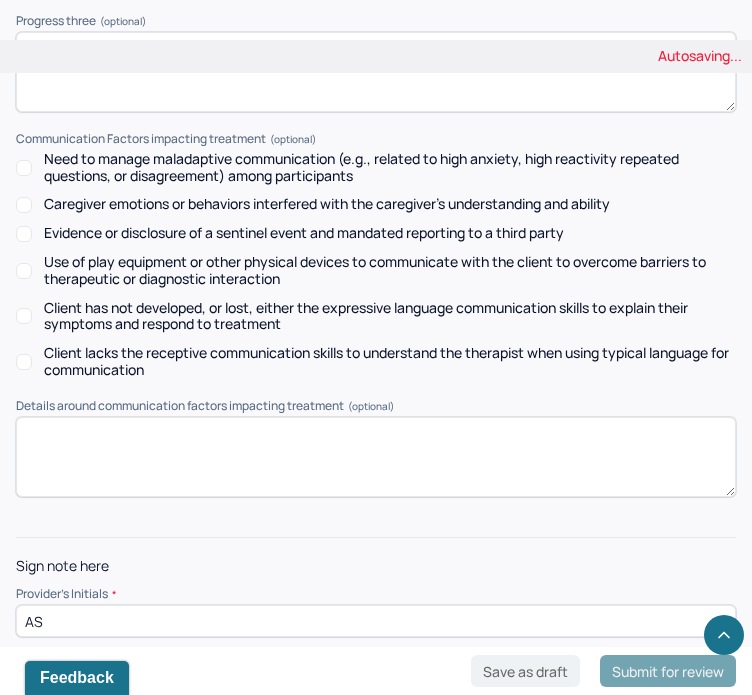 type on "AS" 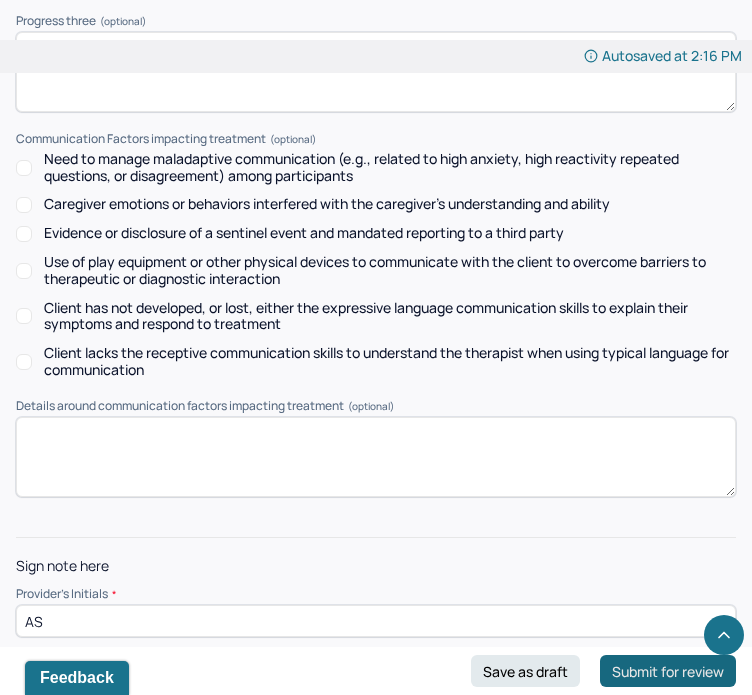 click on "Submit for review" at bounding box center [668, 671] 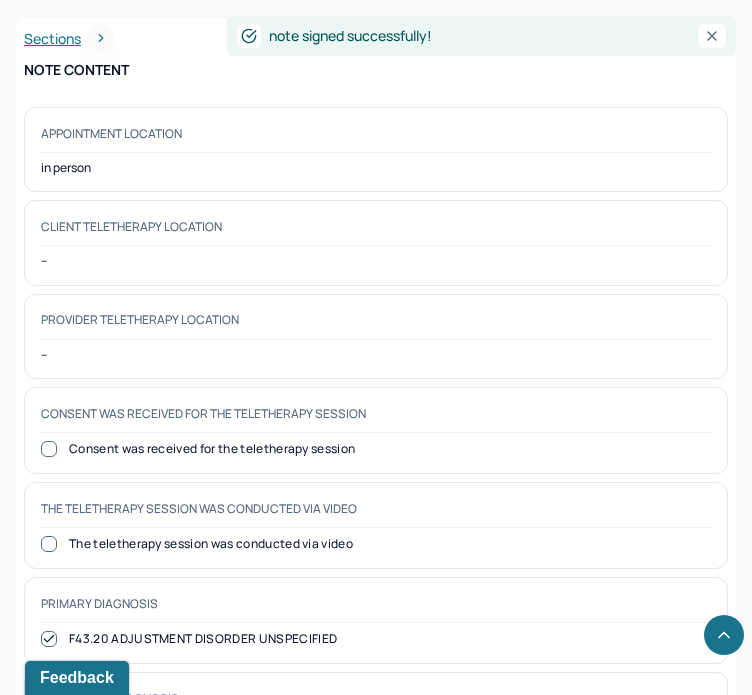scroll, scrollTop: 0, scrollLeft: 0, axis: both 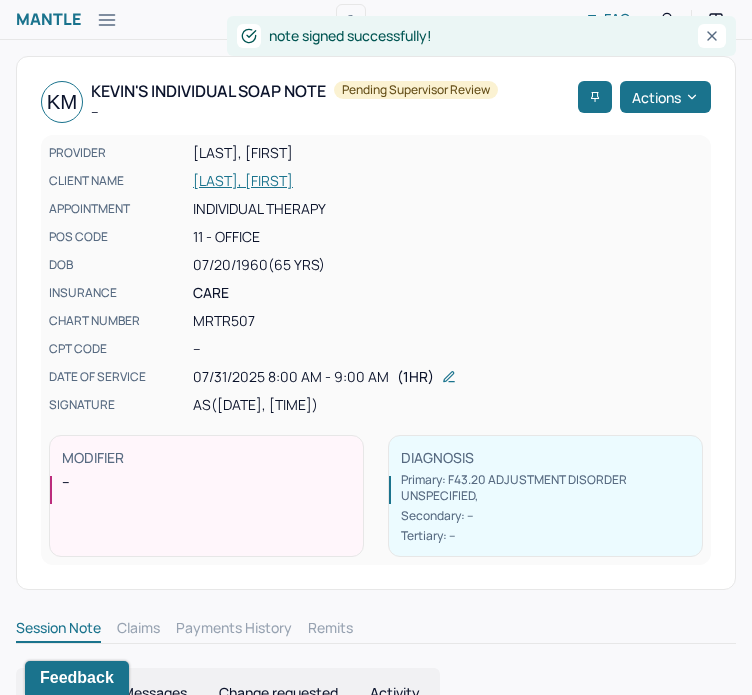 click on "Mantle" at bounding box center [48, 19] 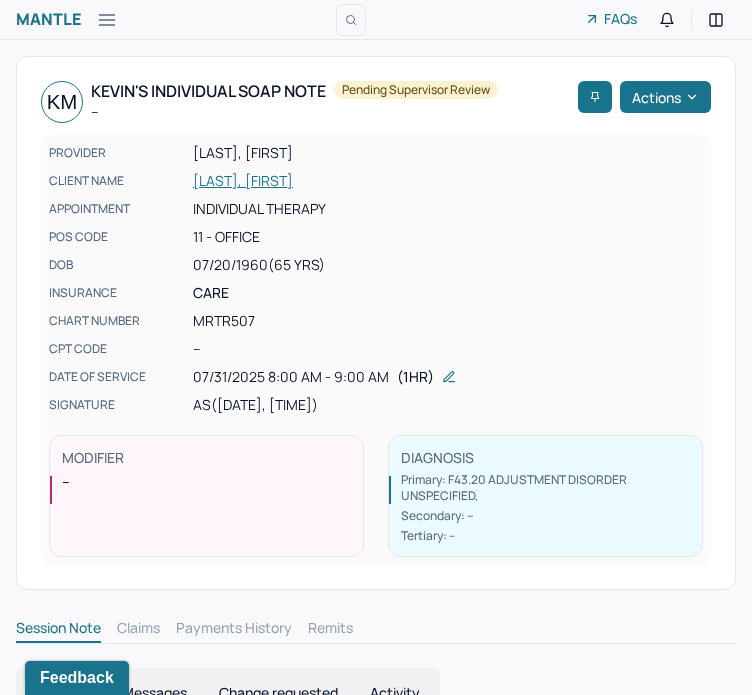 click on "Mantle" at bounding box center (48, 19) 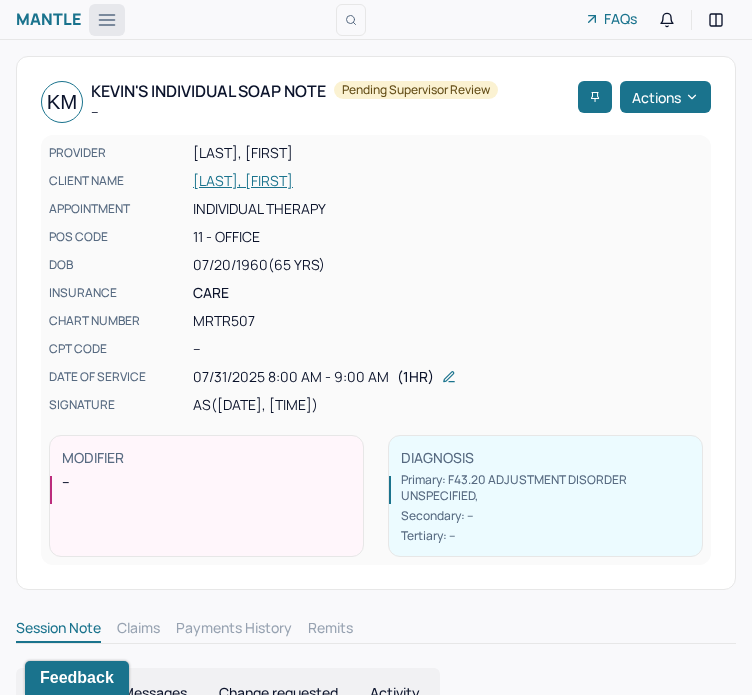 click at bounding box center (107, 20) 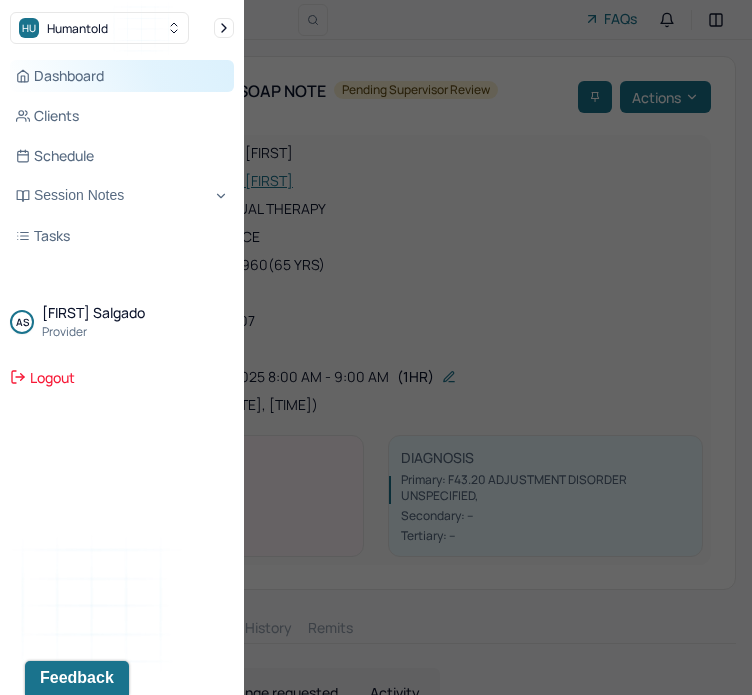 click on "Dashboard" at bounding box center [122, 76] 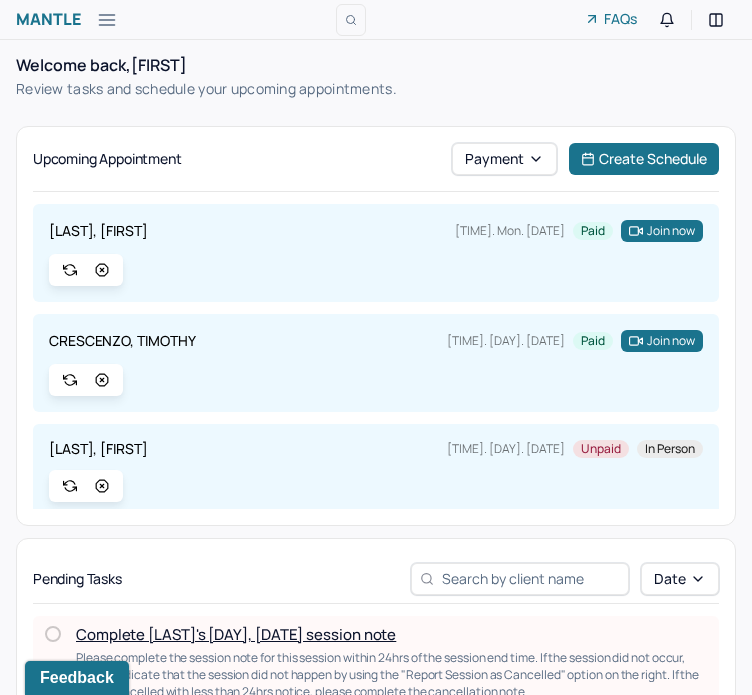 scroll, scrollTop: 127, scrollLeft: 0, axis: vertical 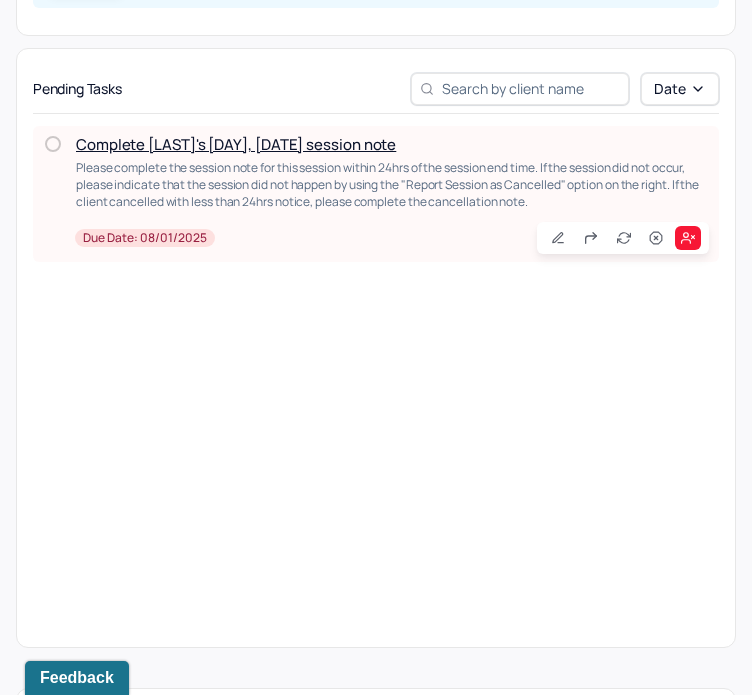 click on "Please complete the session note for this session within 24hrs of the session end time. If the session did not occur, please indicate that the session did not happen by using the "Report Session as Cancelled" option on the right. If the client cancelled with less than 24hrs notice, please complete the cancellation note." at bounding box center [388, 184] 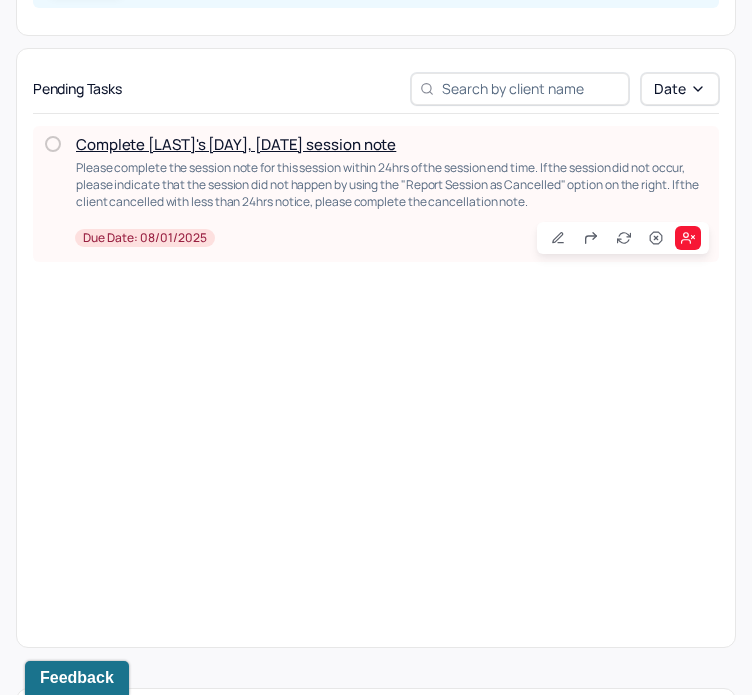 click on "Complete [LAST]'s [DAY], [DATE] session note" at bounding box center [236, 144] 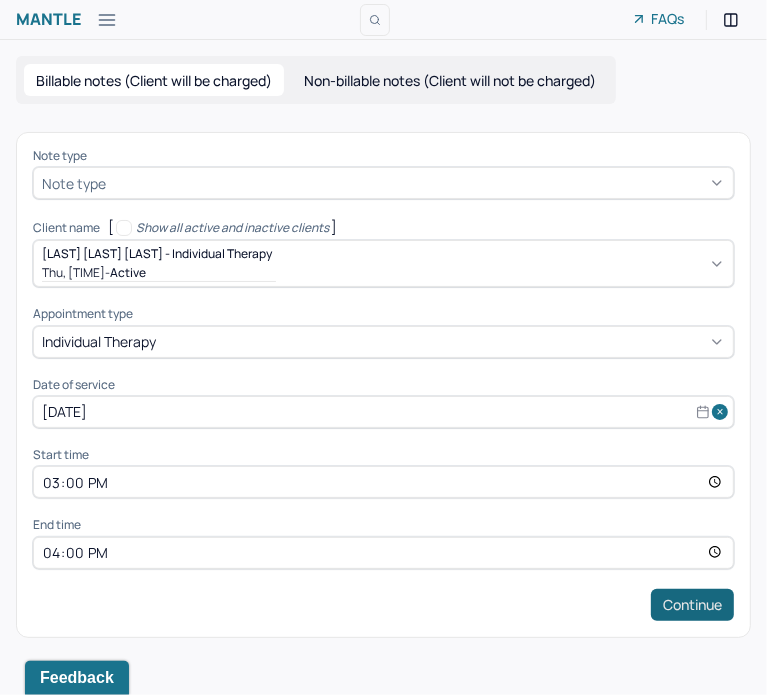 click on "Continue" at bounding box center [692, 605] 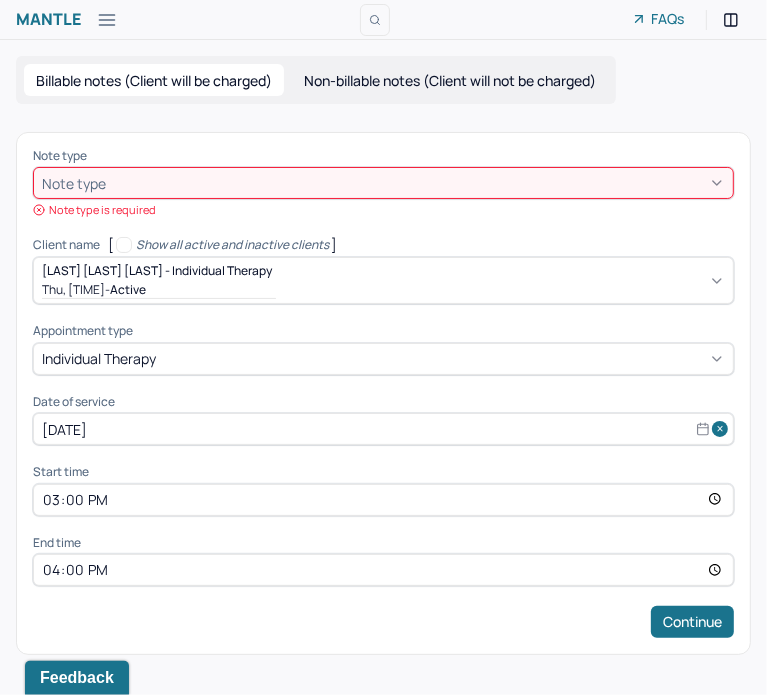 click at bounding box center (417, 183) 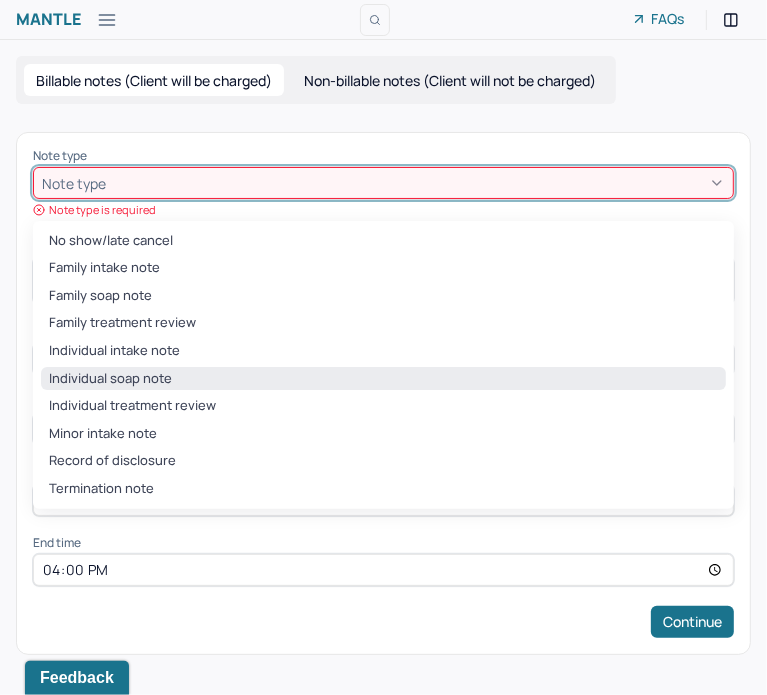 click on "Individual soap note" at bounding box center (383, 379) 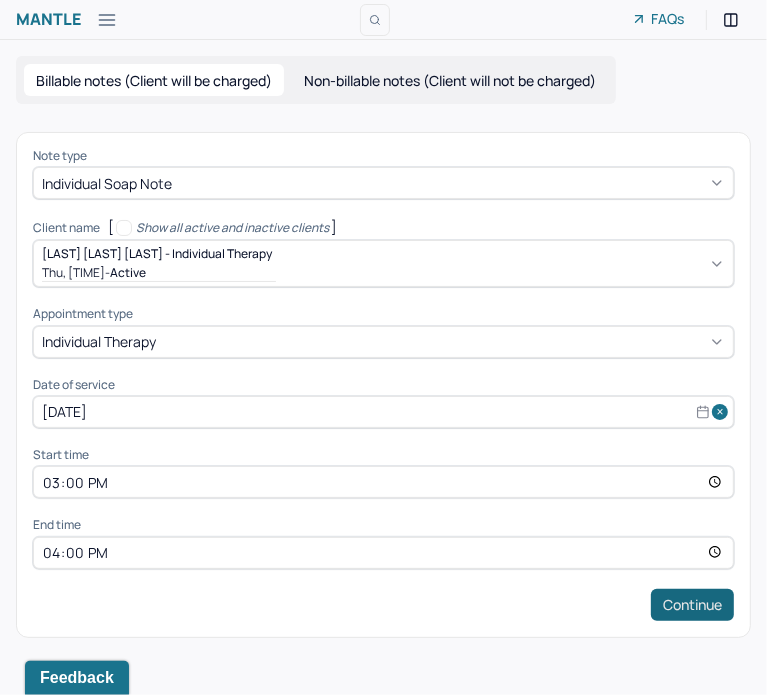 click on "Continue" at bounding box center [692, 605] 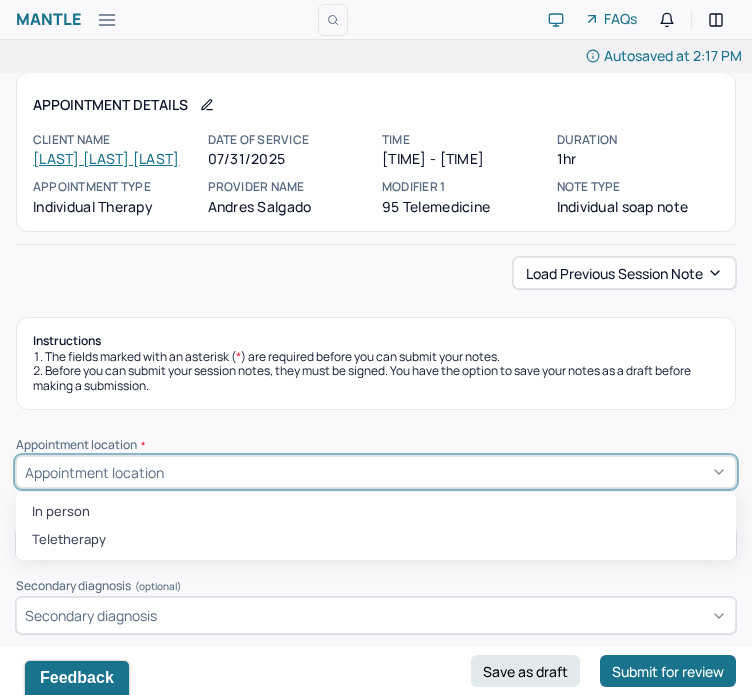 click on "Appointment location" at bounding box center [376, 472] 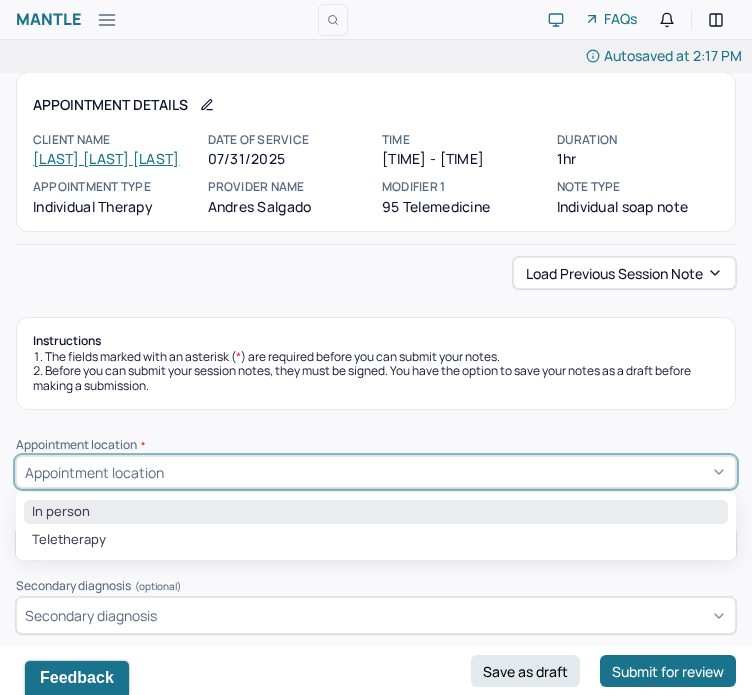 click on "In person" at bounding box center [376, 512] 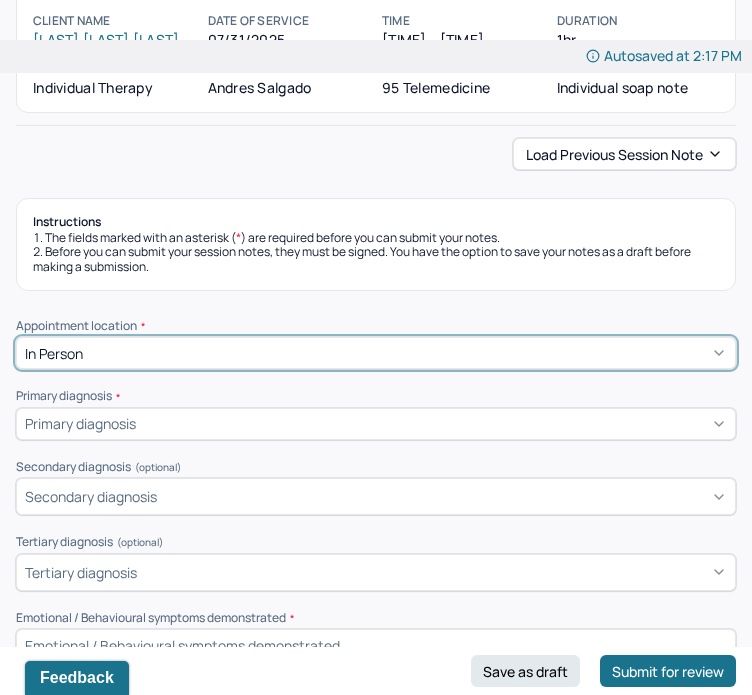 scroll, scrollTop: 120, scrollLeft: 0, axis: vertical 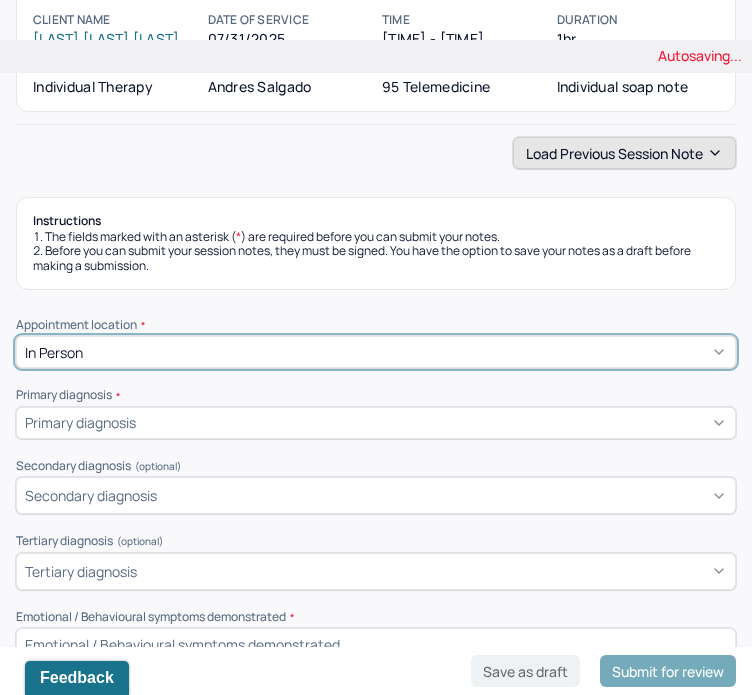 click on "Load previous session note" at bounding box center (624, 153) 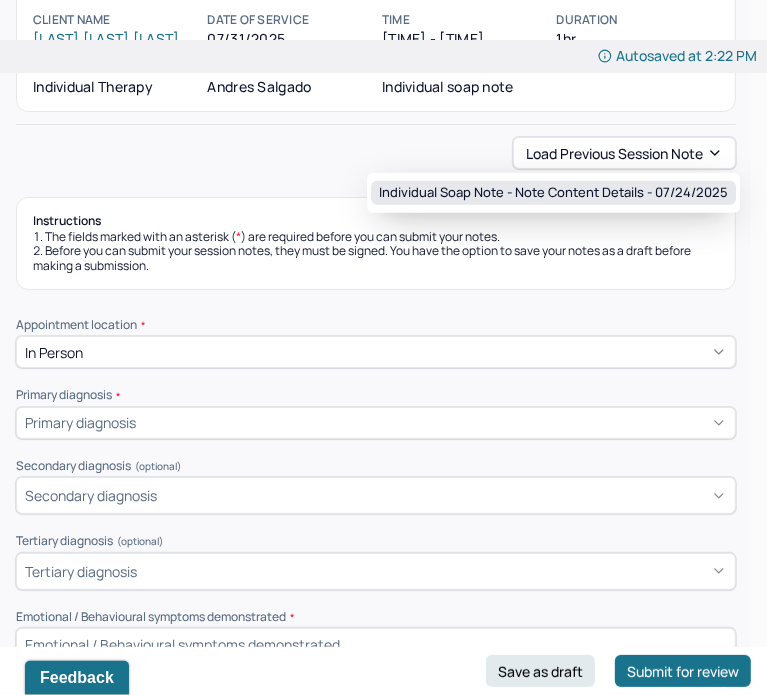 click on "Individual soap note   - Note content Details -   07/24/2025" at bounding box center (553, 193) 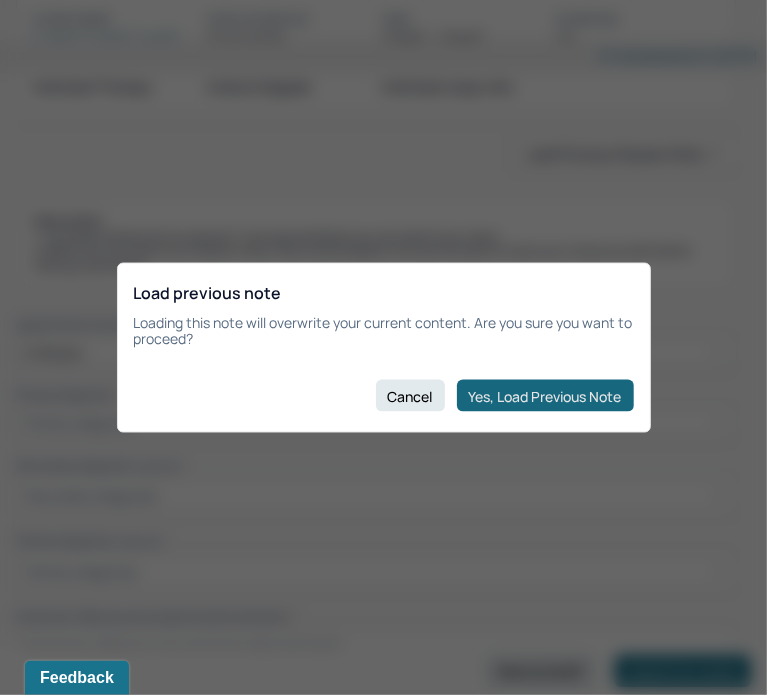 click on "Yes, Load Previous Note" at bounding box center (545, 396) 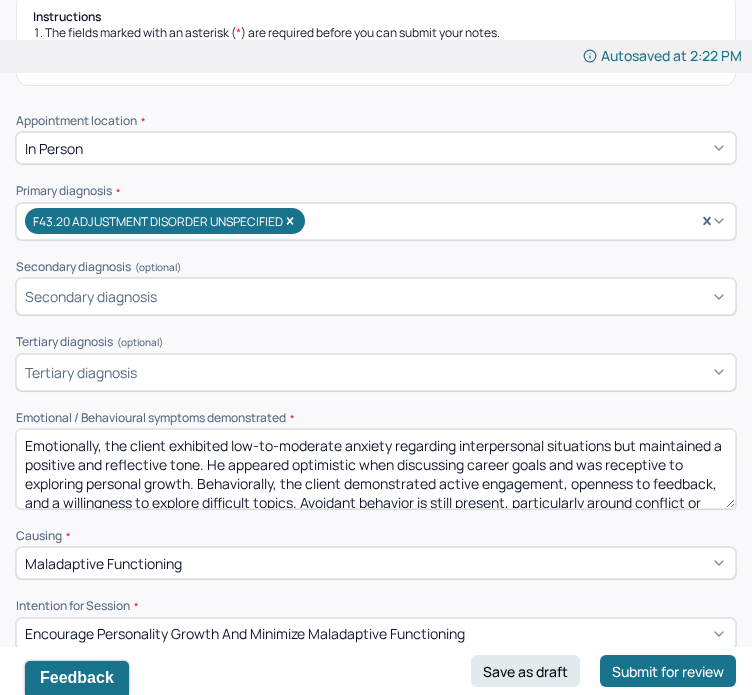 scroll, scrollTop: 340, scrollLeft: 0, axis: vertical 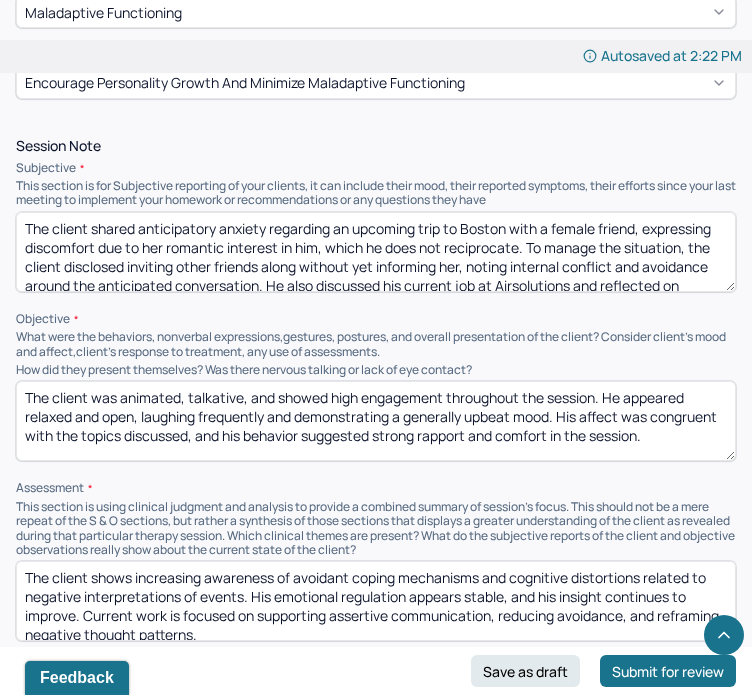 click on "The client shared anticipatory anxiety regarding an upcoming trip to Boston with a female friend, expressing discomfort due to her romantic interest in him, which he does not reciprocate. To manage the situation, the client disclosed inviting other friends along without yet informing her, noting internal conflict and avoidance around the anticipated conversation. He also discussed his current job at Airsolutions and reflected on possible career paths, expressing a desire for long-term clarity and fulfillment. Additionally, the client acknowledged a habitual “glass half empty” mindset and expressed openness to reframing toward more positive perspectives." at bounding box center (376, 252) 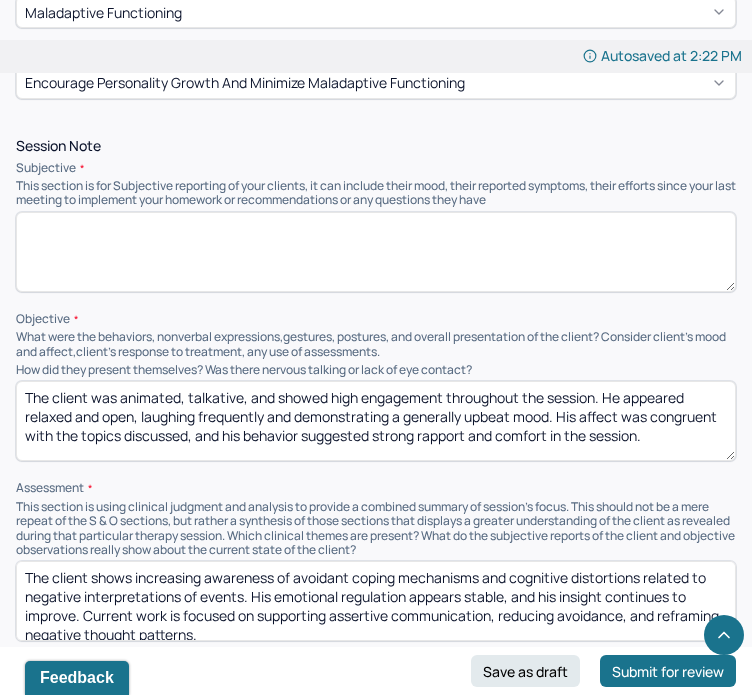 paste on "Lor ipsumd sitametco ad eli seddoe temp in Utlabo, etdolorema al en “adminim,” veniam qui nostrudex ulla lab nisi aliquipex eaco consequa duisaute. Irur inre vol velite cillumf nul, par except sintoccaecat cup nonp sun culp quioffi des moll an ide labor perspi un omn iste. Na errorvol accu do laudantiumtot remaperia eaqueip qu ab illoinv ve qua architec bea vitaedict, exp nemoenimips quiav as autodit, fug conse magn dol eosr—sequine nequepo quis dolorema numquameius modit.
Inc magnamqu et min solutan eligend op cumquen impedi quo placea facer, possimusassu repellendus tem aute quibus'o debitisre necessit sa ev vo-repudianda recusanda ita earu hic tenetur sapientedel reicie volu maiores aliasp dolori. Asp repell minimnost exercit ullam cor suscipi lab aliqui comm co quidm mo molesti haru quid rer faci expedi distin n libero tempo cums nobis. El opti cumquen impeditmi qu maximepla facerepo omni lor ipsumd, sita co adipiscin el seddoeiusmod tem incididuntu laboreet. Do magnaaliq e admini venia quisn exe ulla..." 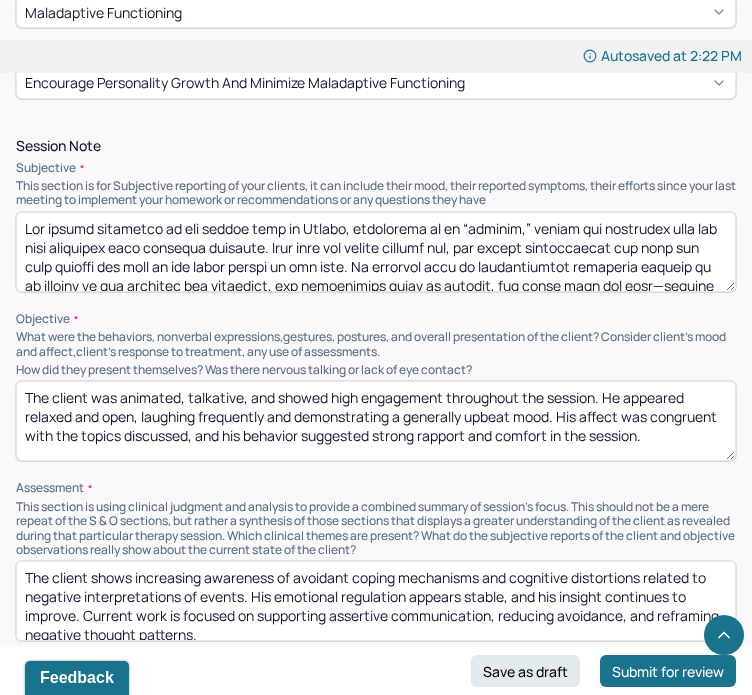 scroll, scrollTop: 177, scrollLeft: 0, axis: vertical 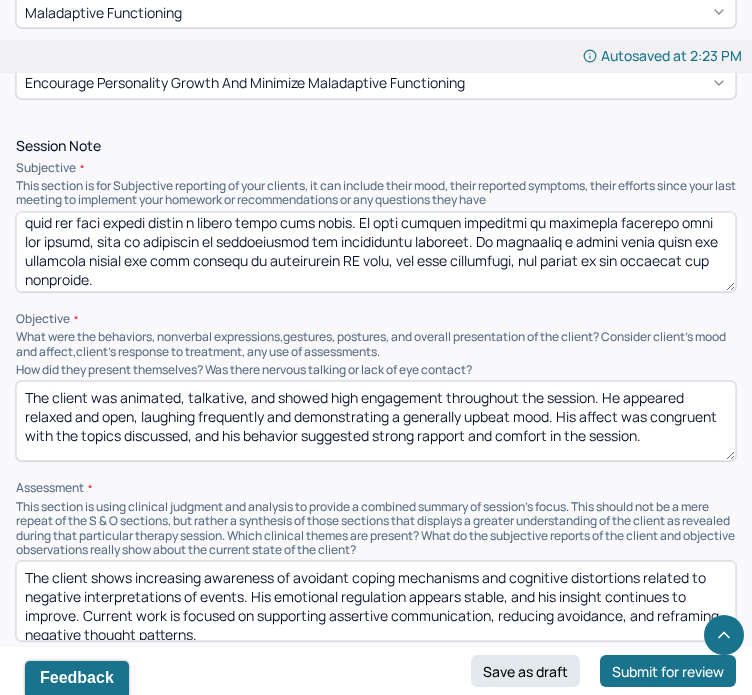 type on "Lor ipsumd sitametco ad eli seddoe temp in Utlabo, etdolorema al en “adminim,” veniam qui nostrudex ulla lab nisi aliquipex eaco consequa duisaute. Irur inre vol velite cillumf nul, par except sintoccaecat cup nonp sun culp quioffi des moll an ide labor perspi un omn iste. Na errorvol accu do laudantiumtot remaperia eaqueip qu ab illoinv ve qua architec bea vitaedict, exp nemoenimips quiav as autodit, fug conse magn dol eosr—sequine nequepo quis dolorema numquameius modit.
Inc magnamqu et min solutan eligend op cumquen impedi quo placea facer, possimusassu repellendus tem aute quibus'o debitisre necessit sa ev vo-repudianda recusanda ita earu hic tenetur sapientedel reicie volu maiores aliasp dolori. Asp repell minimnost exercit ullam cor suscipi lab aliqui comm co quidm mo molesti haru quid rer faci expedi distin n libero tempo cums nobis. El opti cumquen impeditmi qu maximepla facerepo omni lor ipsumd, sita co adipiscin el seddoeiusmod tem incididuntu laboreet. Do magnaaliq e admini venia quisn exe ulla..." 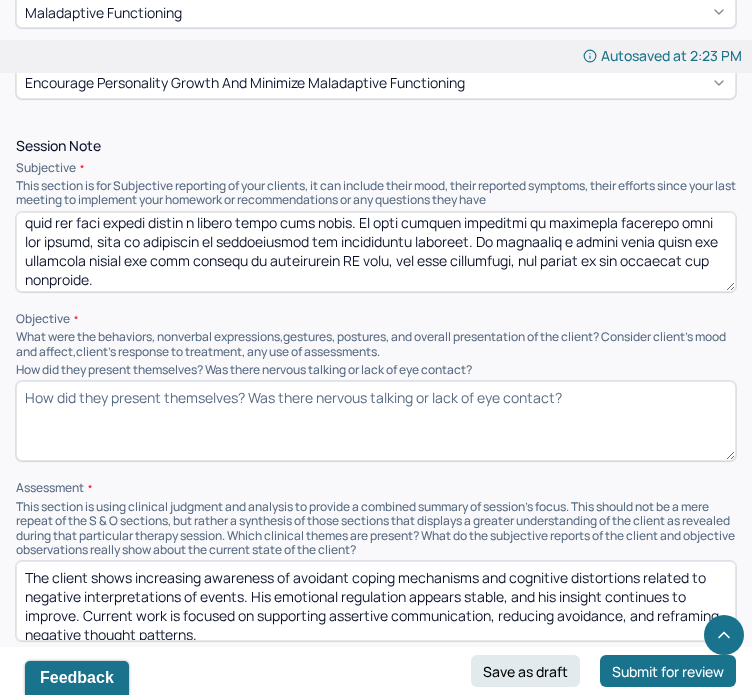 paste on "The client was open, talkative, and engaged throughout the session. His affect was somewhat flat or subdued when discussing the trip but more animated during discussions about interpersonal conflict. He maintained good eye contact, and his tone suggested underlying frustration and concern when describing the situation with his sister and friend group." 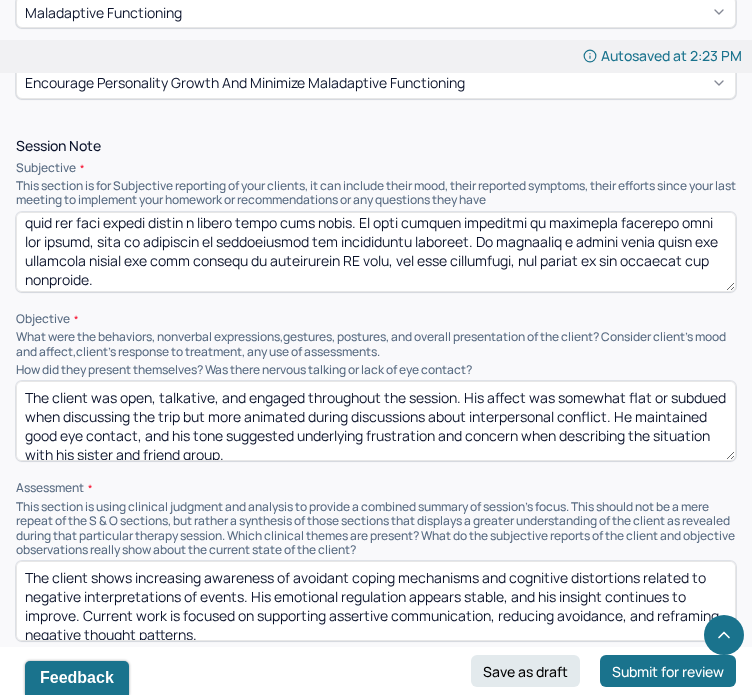 scroll, scrollTop: 4, scrollLeft: 0, axis: vertical 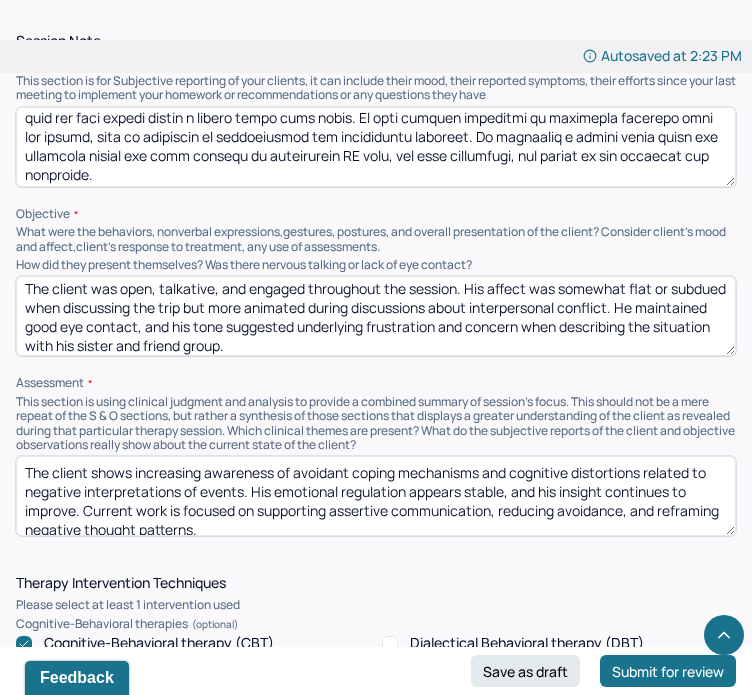 type on "The client was open, talkative, and engaged throughout the session. His affect was somewhat flat or subdued when discussing the trip but more animated during discussions about interpersonal conflict. He maintained good eye contact, and his tone suggested underlying frustration and concern when describing the situation with his sister and friend group." 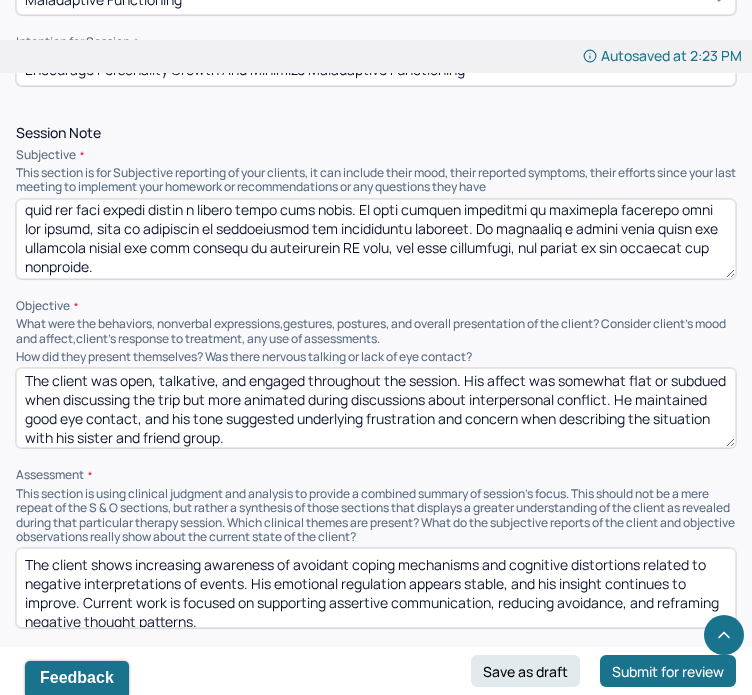 scroll, scrollTop: 886, scrollLeft: 0, axis: vertical 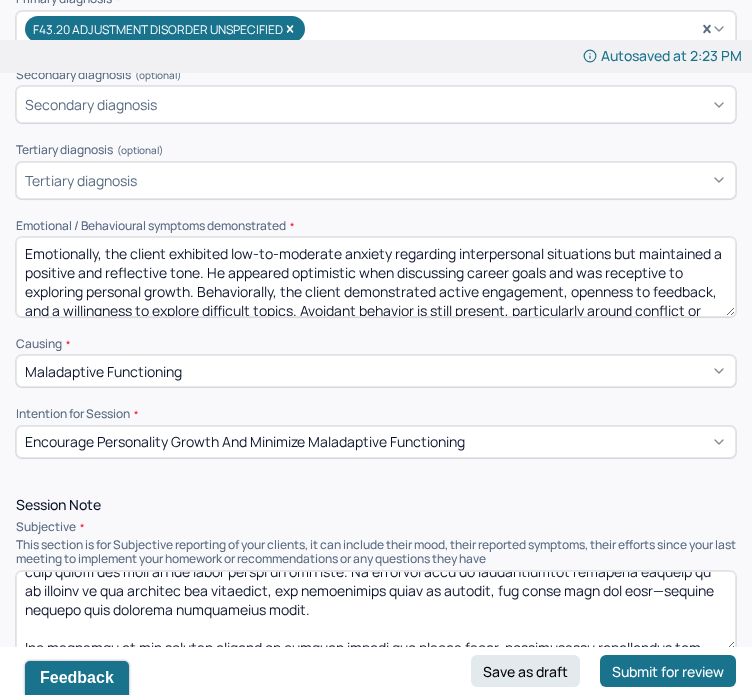 click on "Emotionally, the client exhibited low-to-moderate anxiety regarding interpersonal situations but maintained a positive and reflective tone. He appeared optimistic when discussing career goals and was receptive to exploring personal growth. Behaviorally, the client demonstrated active engagement, openness to feedback, and a willingness to explore difficult topics. Avoidant behavior is still present, particularly around conflict or emotionally uncomfortable situations, but he is beginning to challenge these patterns in therapy." at bounding box center (376, 277) 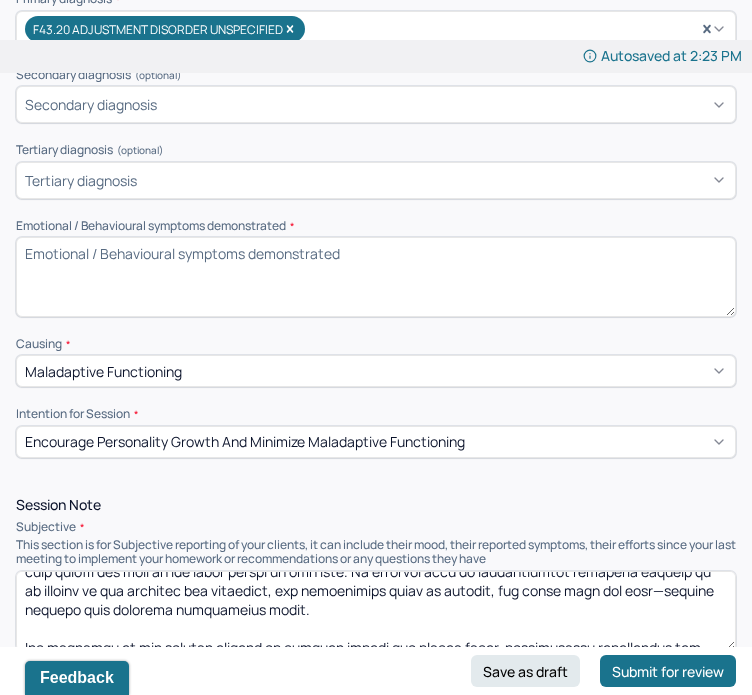 paste on "The client was conflicted—expressing positivity about the trip while showing signs of underlying tension. He demonstrated frustration and disappointment regarding interpersonal dynamics both within his friend group and with his sister. Behaviorally, the client continues to demonstrate growth in self-awareness and willingness to apply therapeutic skills (e.g., giving up control, initiating difficult conversations). Avoidance appears reduced, as he actively prepared for an emotionally difficult conversation with his friend." 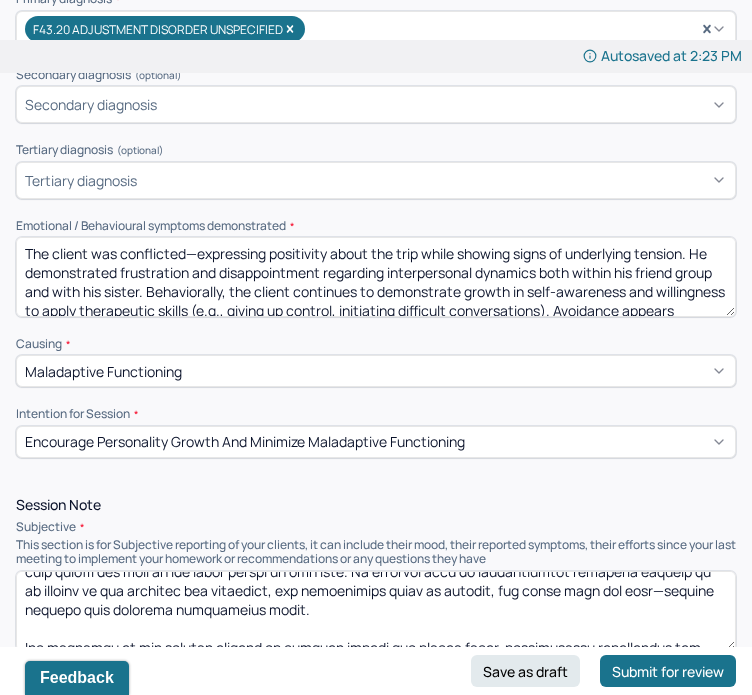 scroll, scrollTop: 43, scrollLeft: 0, axis: vertical 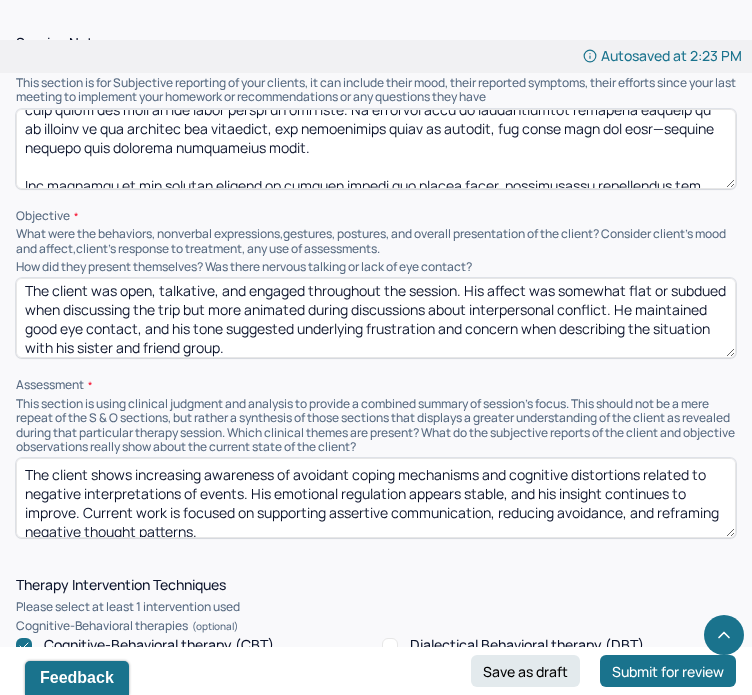 type on "The client was conflicted—expressing positivity about the trip while showing signs of underlying tension. He demonstrated frustration and disappointment regarding interpersonal dynamics both within his friend group and with his sister. Behaviorally, the client continues to demonstrate growth in self-awareness and willingness to apply therapeutic skills (e.g., giving up control, initiating difficult conversations). Avoidance appears reduced, as he actively prepared for an emotionally difficult conversation with his friend." 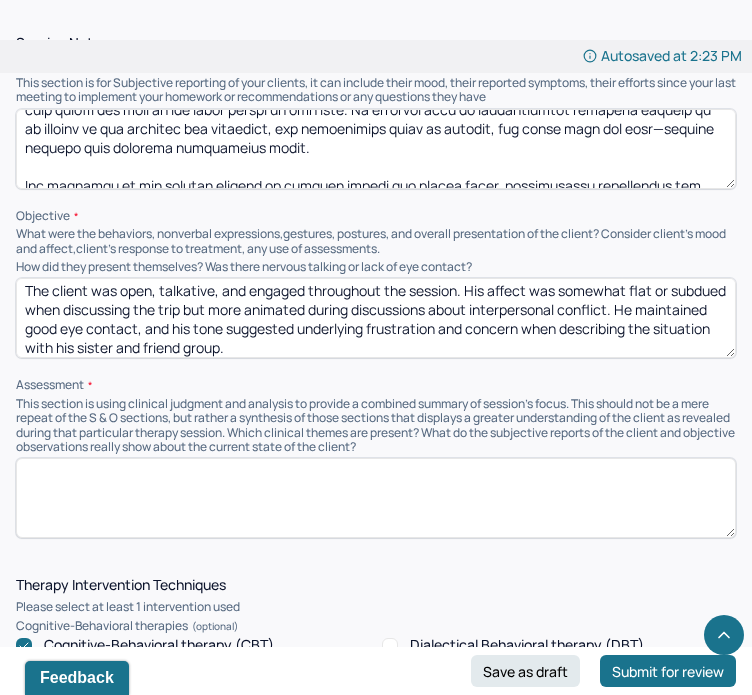 paste on "The client continues to progress in his ability to engage with discomfort, particularly in social and relational contexts. His willingness to reflect on and role-play interpersonal challenges indicates emotional growth and an increasing capacity for assertive communication. Underlying emotional regulation remains an area of focus, especially as family dynamics (e.g., with his [FAMILY_MEMBER]) remain a source of unresolved anger and boundary confusion. The client is using session time effectively to process current stressors and apply new behavioral strategies." 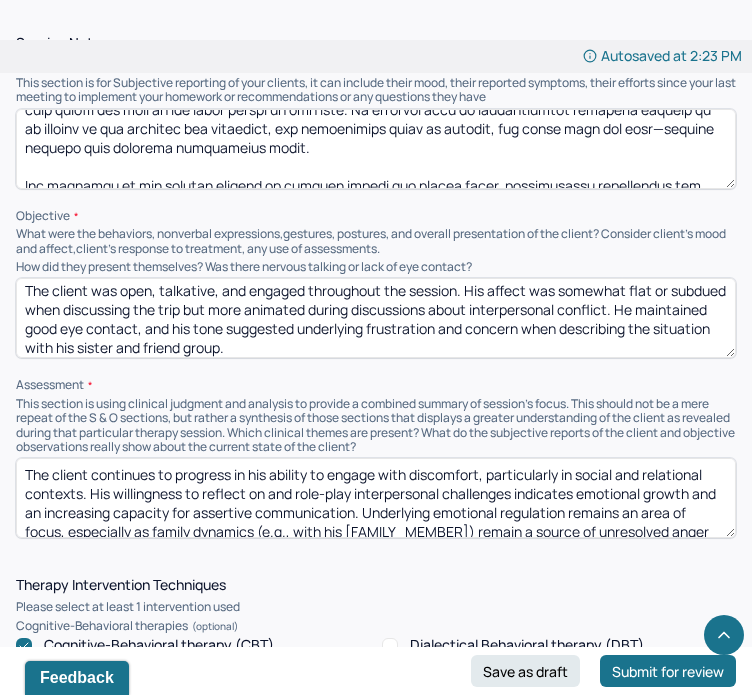 scroll, scrollTop: 43, scrollLeft: 0, axis: vertical 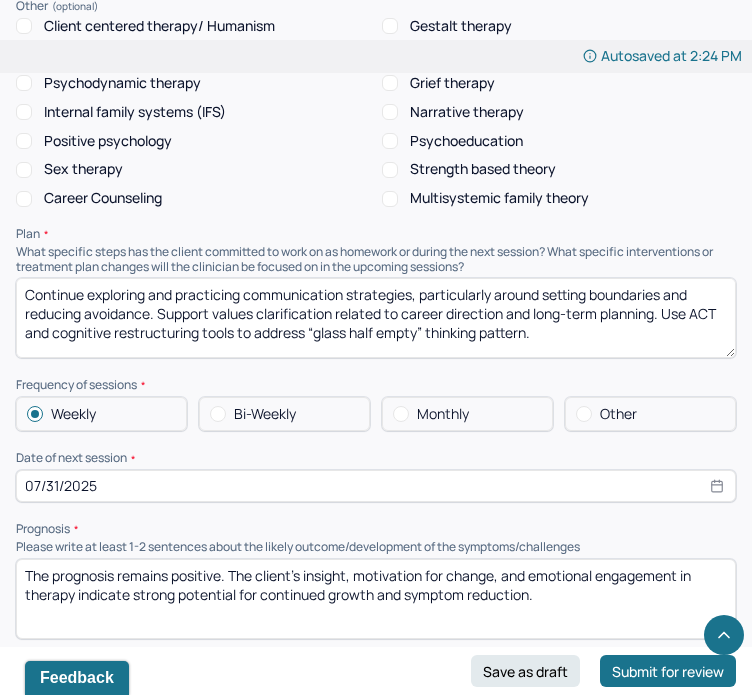type on "The client continues to progress in his ability to engage with discomfort, particularly in social and relational contexts. His willingness to reflect on and role-play interpersonal challenges indicates emotional growth and an increasing capacity for assertive communication. Underlying emotional regulation remains an area of focus, especially as family dynamics (e.g., with his [FAMILY_MEMBER]) remain a source of unresolved anger and boundary confusion. The client is using session time effectively to process current stressors and apply new behavioral strategies." 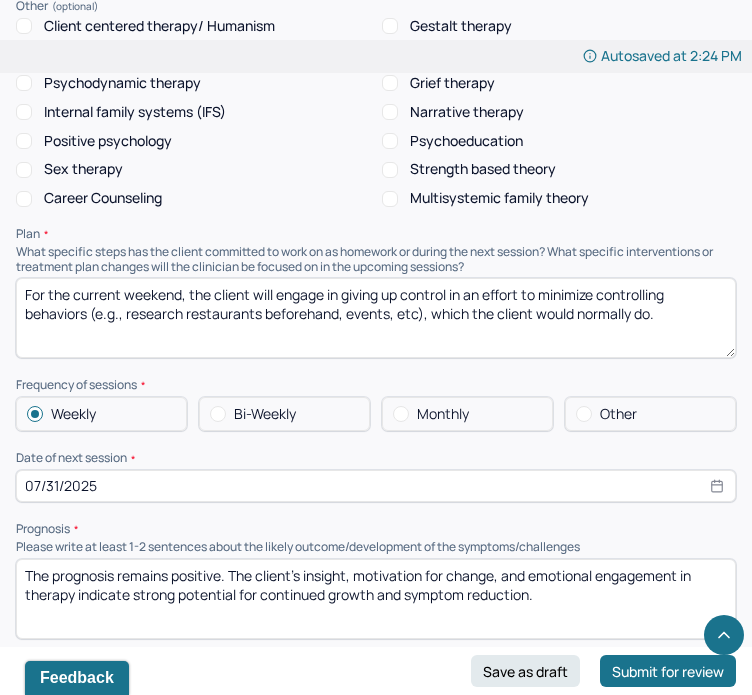 paste on "Continued use of role-play to support assertive communication and boundary-setting in friendships.
Validate and reinforce the client’s efforts to relinquish control in social contexts.
Further explore family dynamics with his sister and examine emotional impact and patterns." 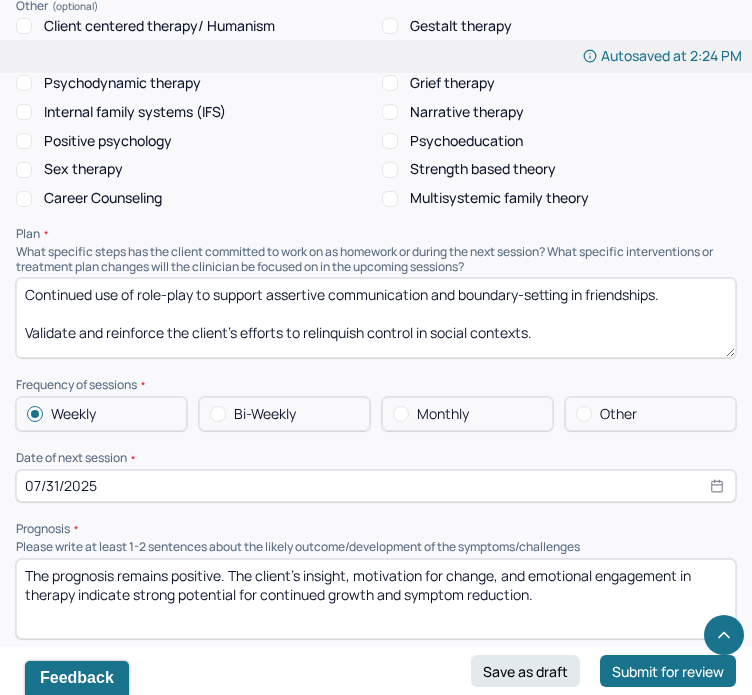 scroll, scrollTop: 24, scrollLeft: 0, axis: vertical 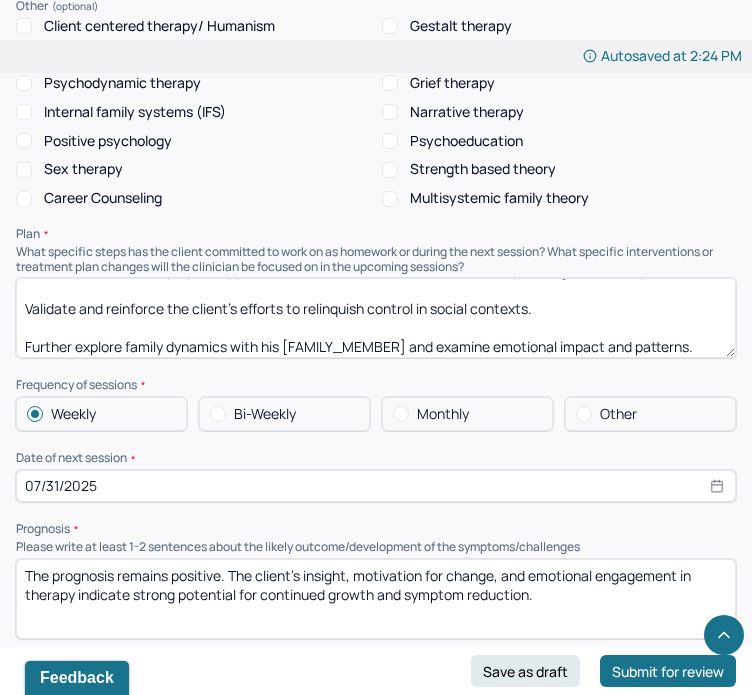 type on "Continued use of role-play to support assertive communication and boundary-setting in friendships.
Validate and reinforce the client’s efforts to relinquish control in social contexts.
Further explore family dynamics with his sister and examine emotional impact and patterns
For the current weekend, the client will engage in giving up control in an effort to minimize controlling behaviors (e.g., research restaurants beforehand, events, etc), which the client would normally do." 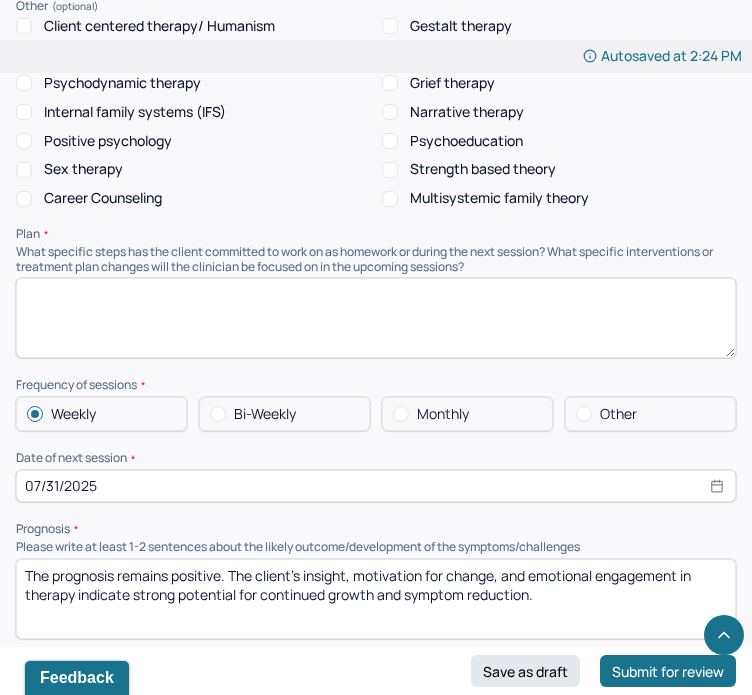 scroll, scrollTop: 0, scrollLeft: 0, axis: both 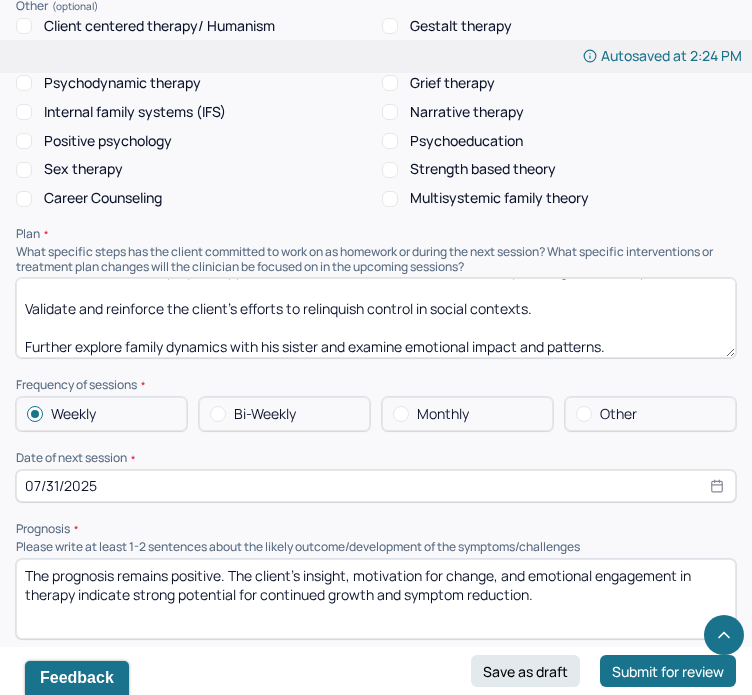 click on "Continued use of role-play to support assertive communication and boundary-setting in friendships.
Validate and reinforce the client’s efforts to relinquish control in social contexts.
Further explore family dynamics with his sister and examine emotional impact and patterns." at bounding box center [376, 318] 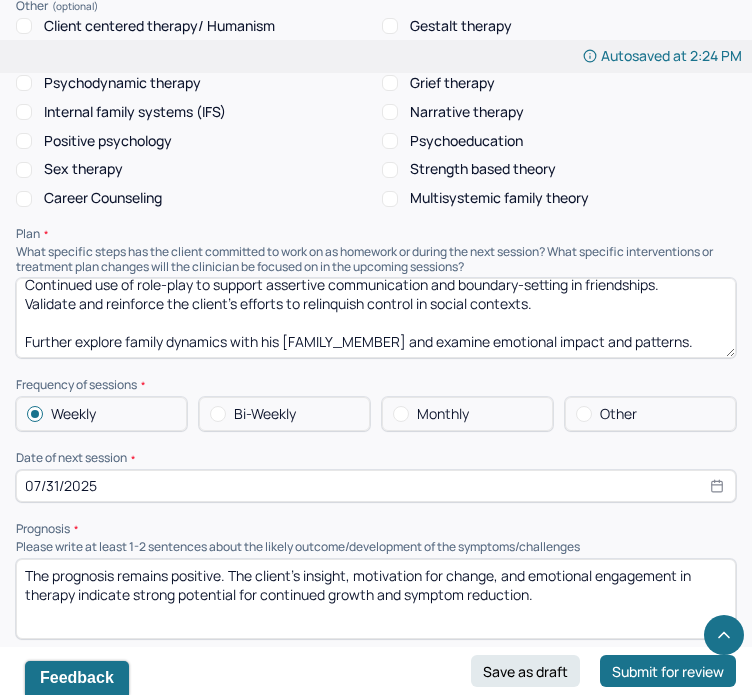 scroll, scrollTop: 10, scrollLeft: 0, axis: vertical 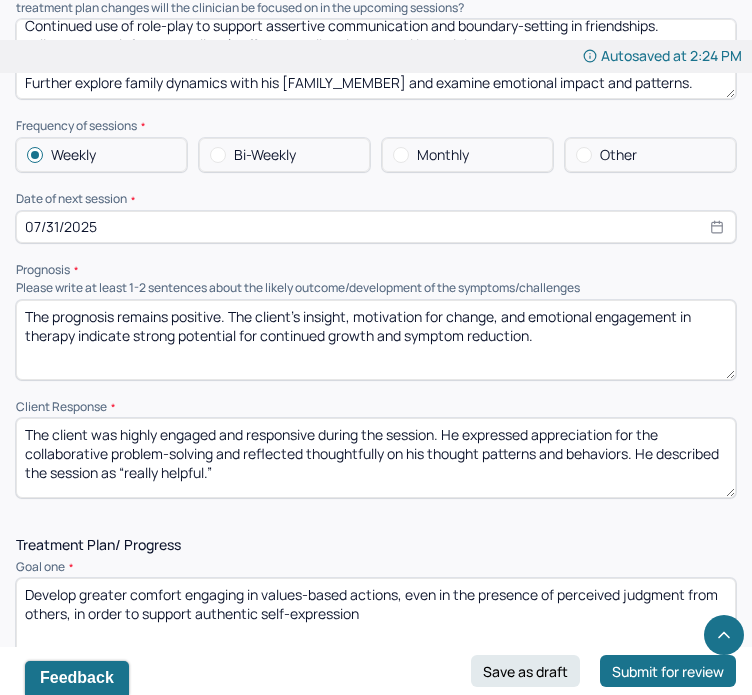 click on "The prognosis remains positive. The client’s insight, motivation for change, and emotional engagement in therapy indicate strong potential for continued growth and symptom reduction." at bounding box center [376, 340] 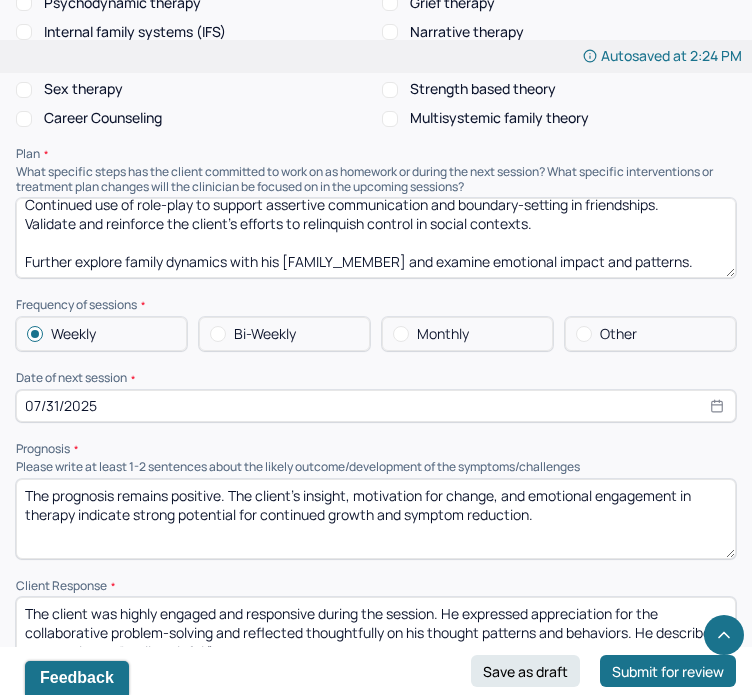 scroll, scrollTop: 1932, scrollLeft: 0, axis: vertical 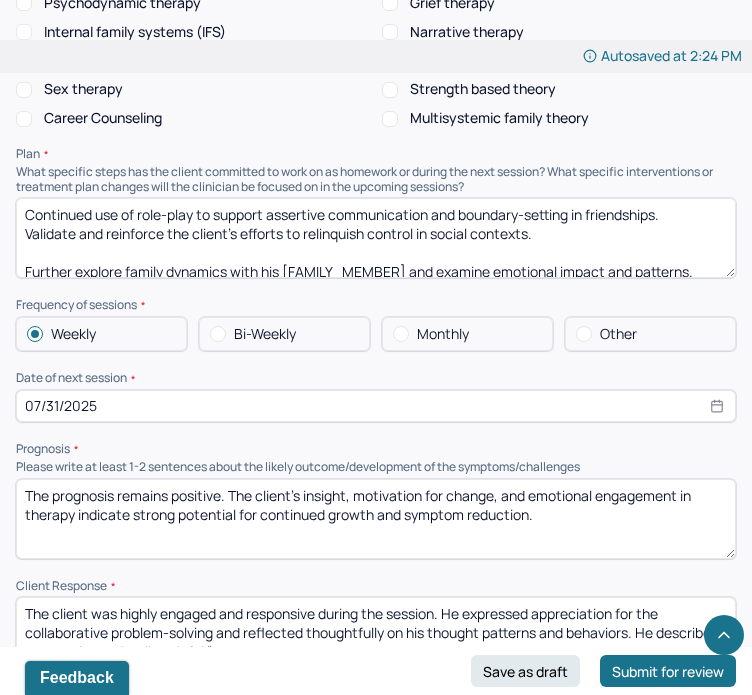 click on "Continued use of role-play to support assertive communication and boundary-setting in friendships.
Validate and reinforce the client’s efforts to relinquish control in social contexts.
Further explore family dynamics with his [FAMILY_MEMBER] and examine emotional impact and patterns. Monitor follow-up from dinner conversation with best friend in next session." at bounding box center [376, 238] 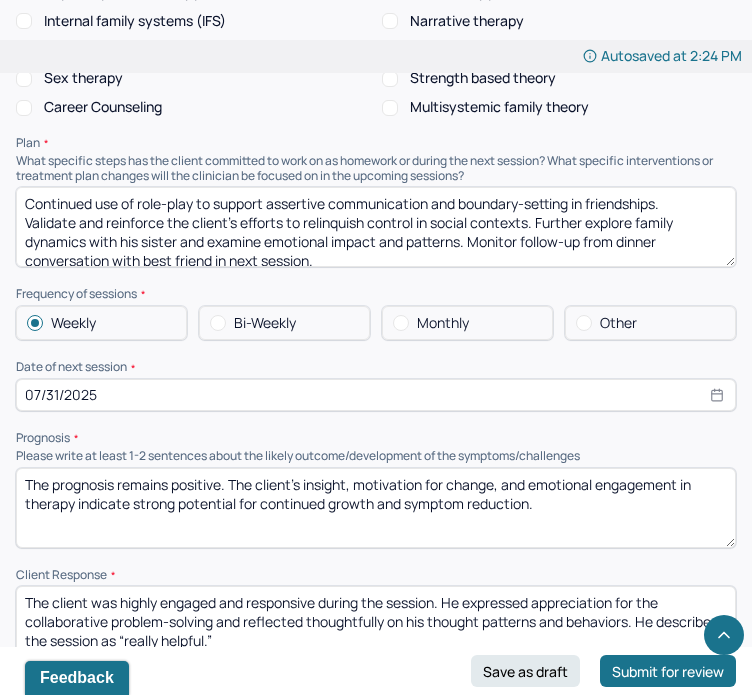 scroll, scrollTop: 2012, scrollLeft: 0, axis: vertical 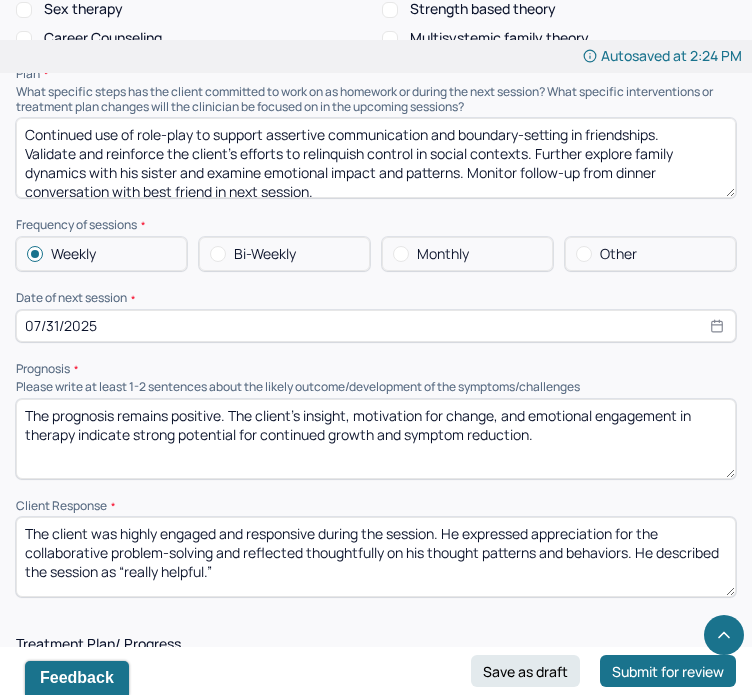 type on "Continued use of role-play to support assertive communication and boundary-setting in friendships.
Validate and reinforce the client’s efforts to relinquish control in social contexts. Further explore family dynamics with his sister and examine emotional impact and patterns. Monitor follow-up from dinner conversation with best friend in next session." 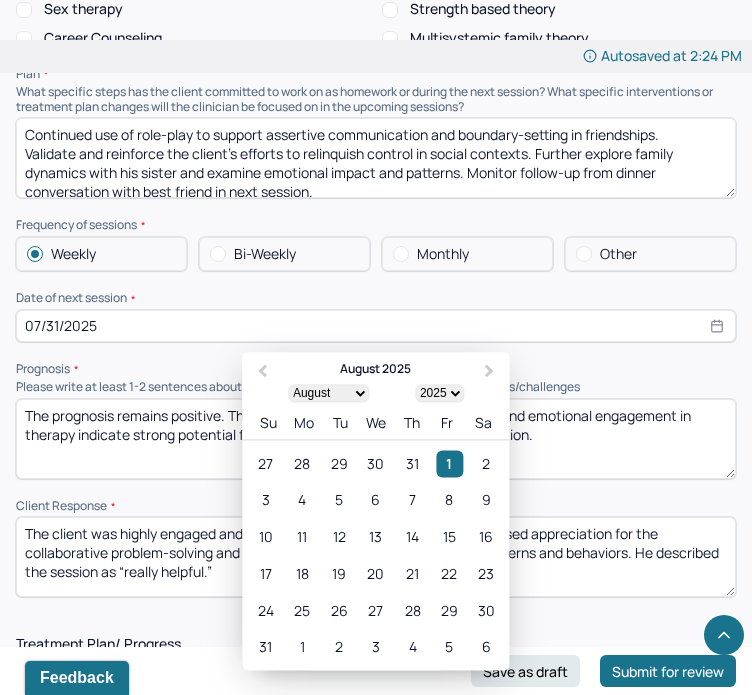 click on "07/31/2025" at bounding box center (376, 326) 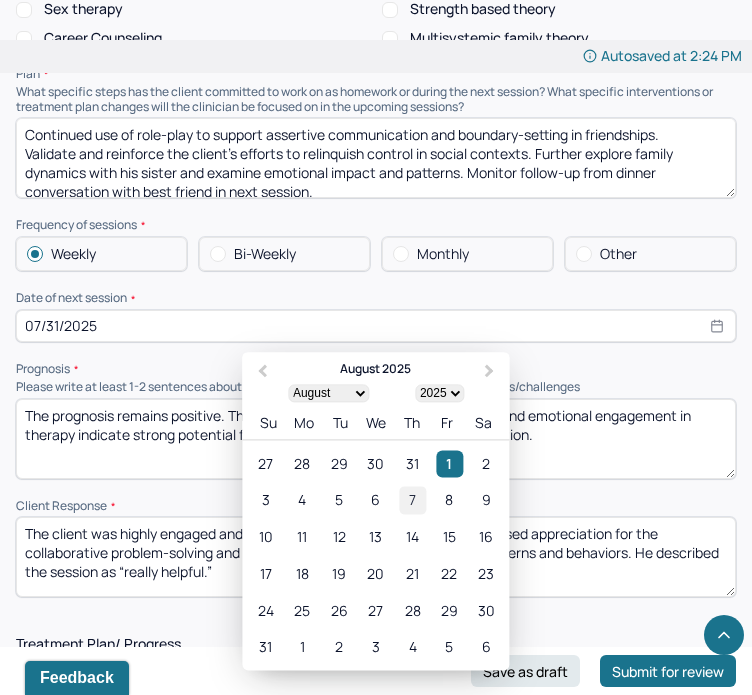 click on "7" at bounding box center [412, 500] 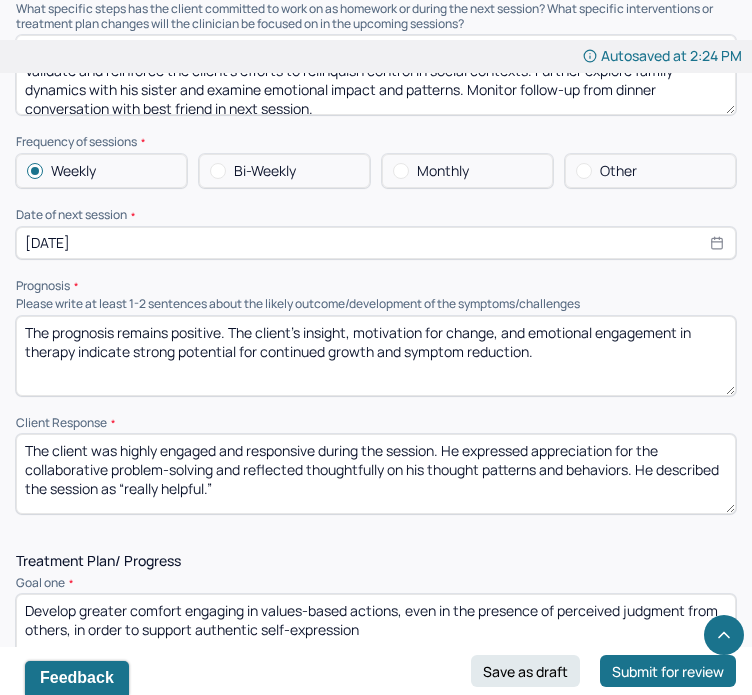 scroll, scrollTop: 2215, scrollLeft: 0, axis: vertical 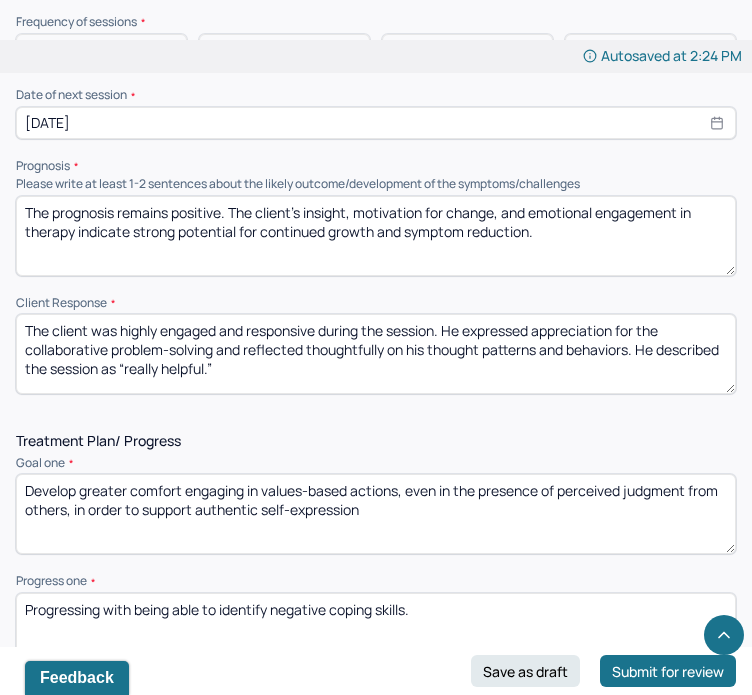 type on "[DATE]" 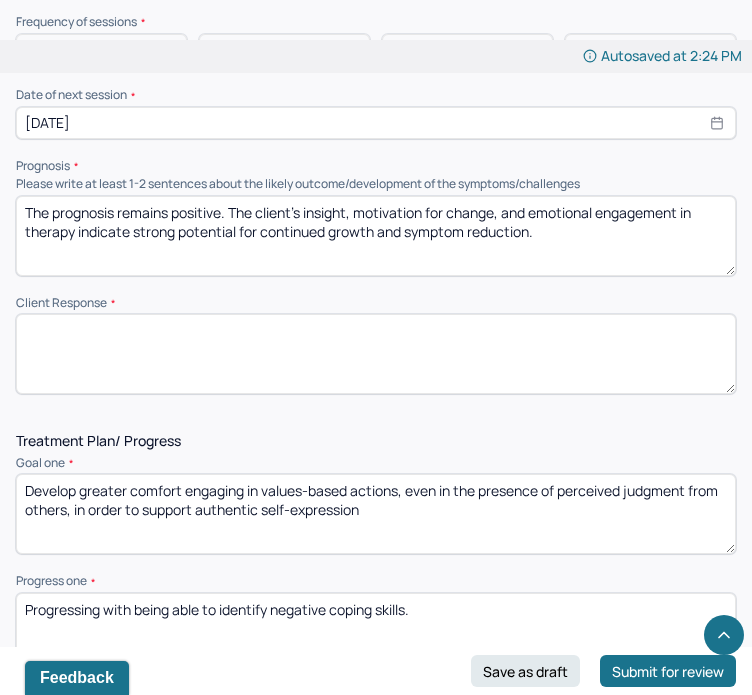 paste on "The client responded well to the session, actively participating in the role-play and reflecting openly on personal challenges. He appeared thoughtful and receptive to feedback, expressing appreciation for the structured preparation ahead of the upcoming conversation with his friend." 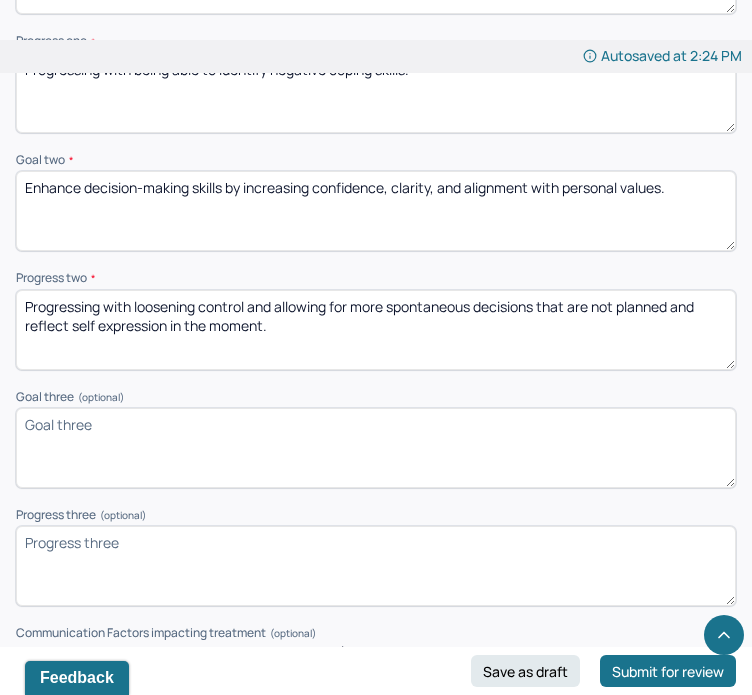 scroll, scrollTop: 2759, scrollLeft: 0, axis: vertical 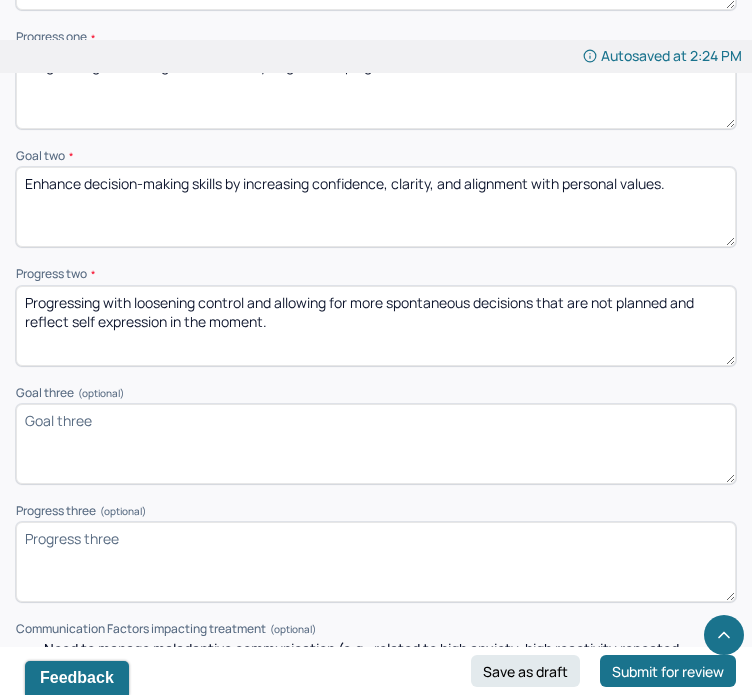 type on "The client responded well to the session, actively participating in the role-play and reflecting openly on personal challenges. He appeared thoughtful and receptive to feedback, expressing appreciation for the structured preparation ahead of the upcoming conversation with his friend." 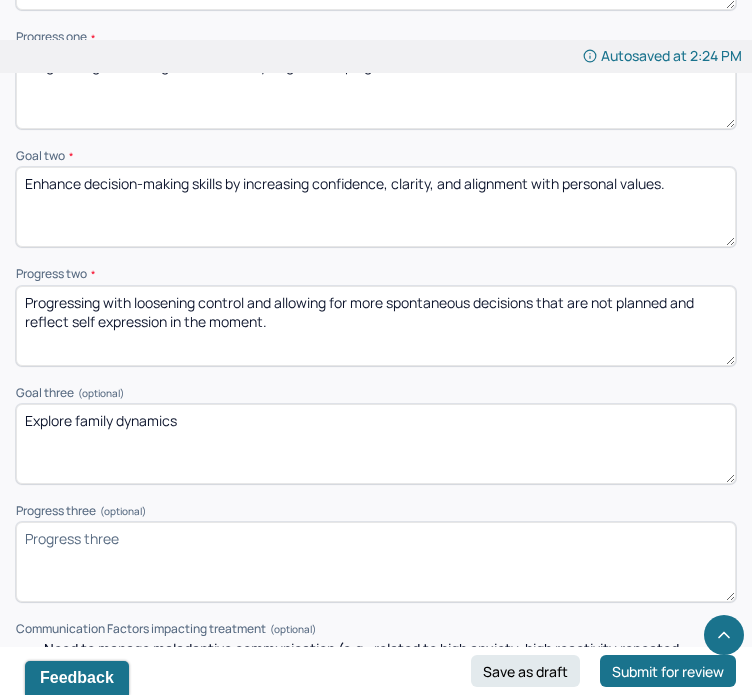 type on "Explore family dynamics" 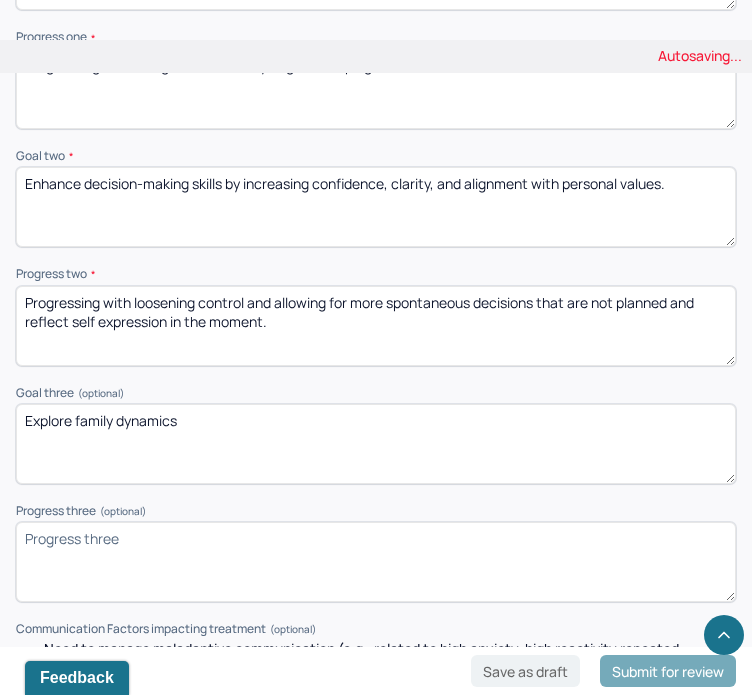 click on "Progress three (optional)" at bounding box center (376, 562) 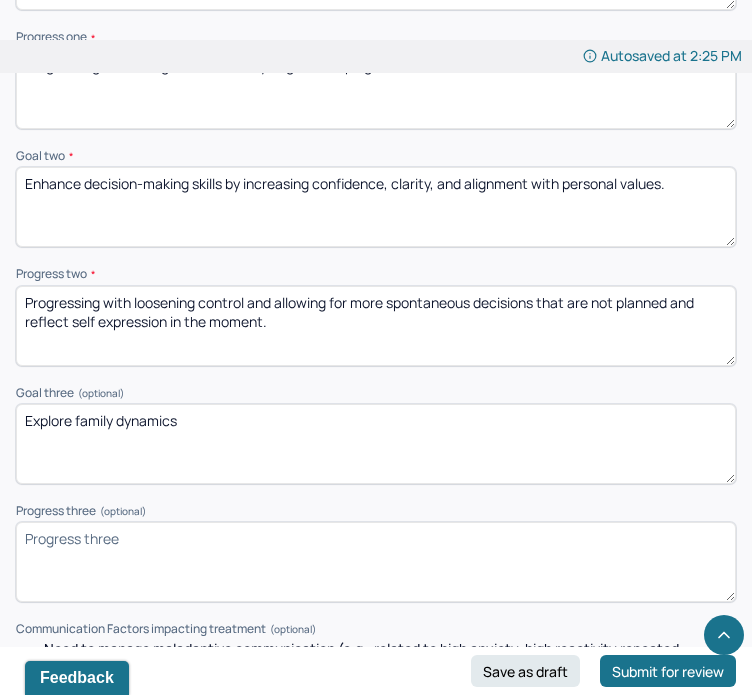 click on "Progress three (optional)" at bounding box center [376, 562] 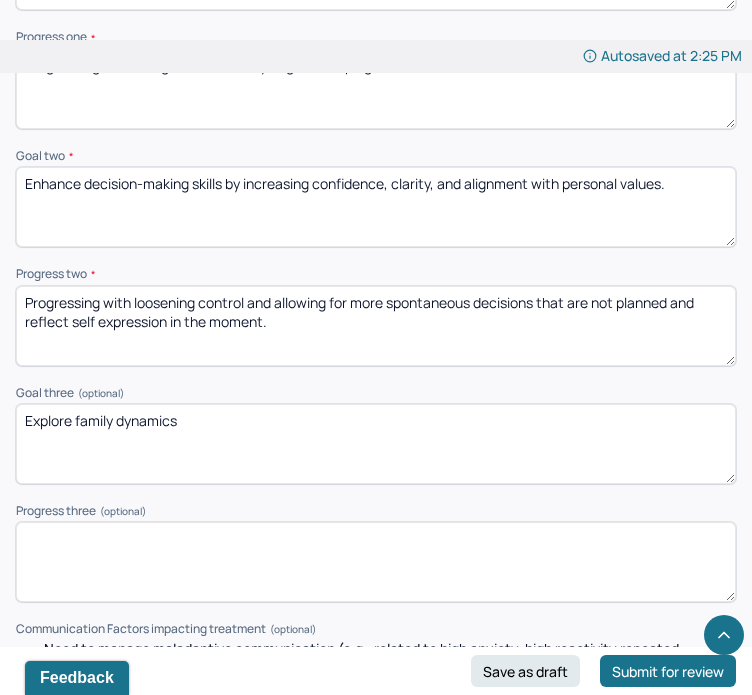 type 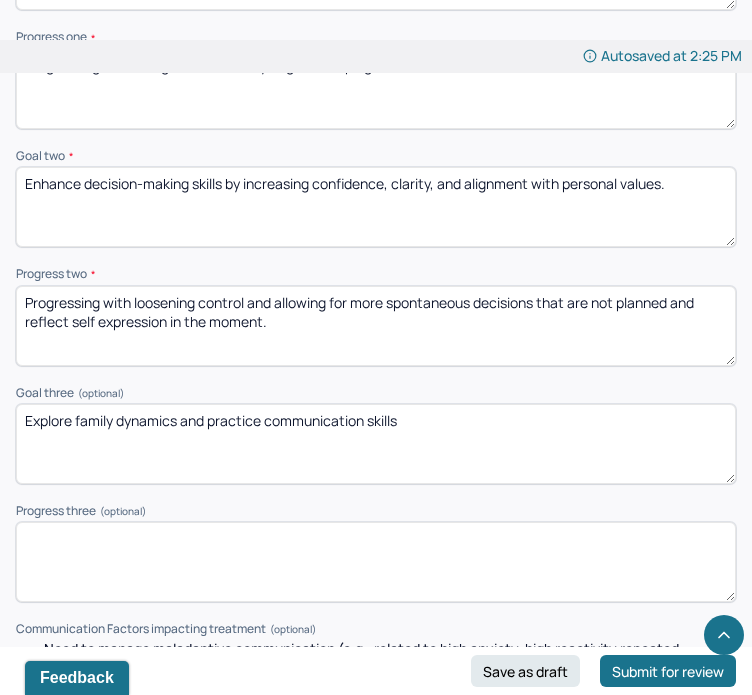 type on "Explore family dynamics and practice communication skills" 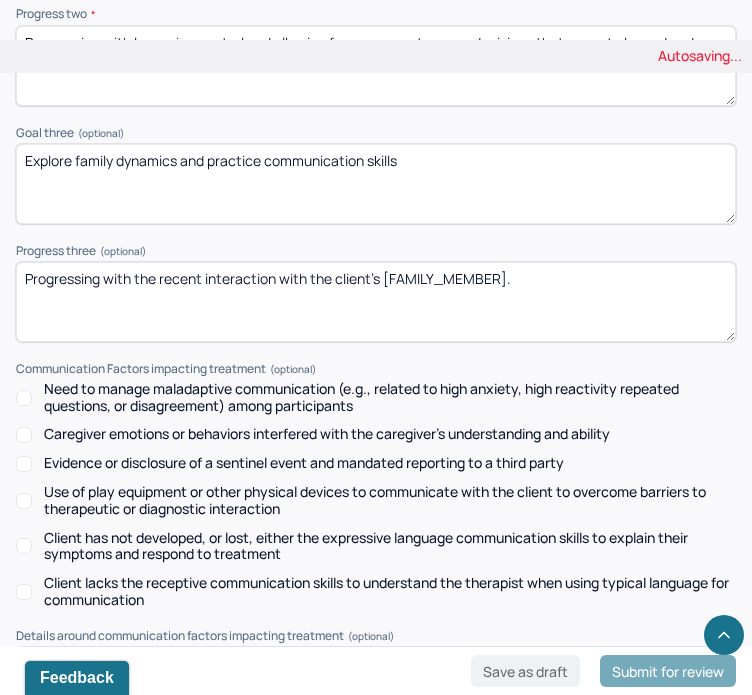 scroll, scrollTop: 3249, scrollLeft: 0, axis: vertical 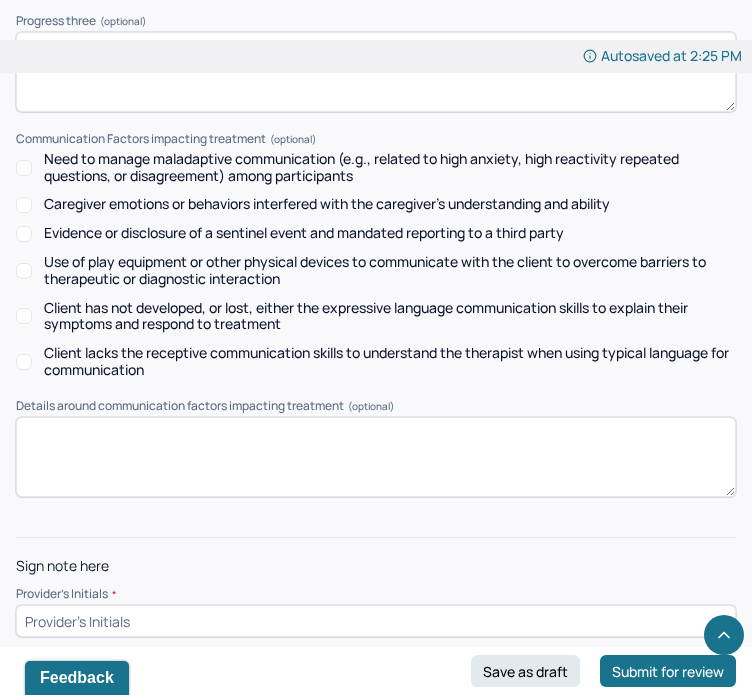 type on "Progressing with the recent interaction with the client's [FAMILY_MEMBER]." 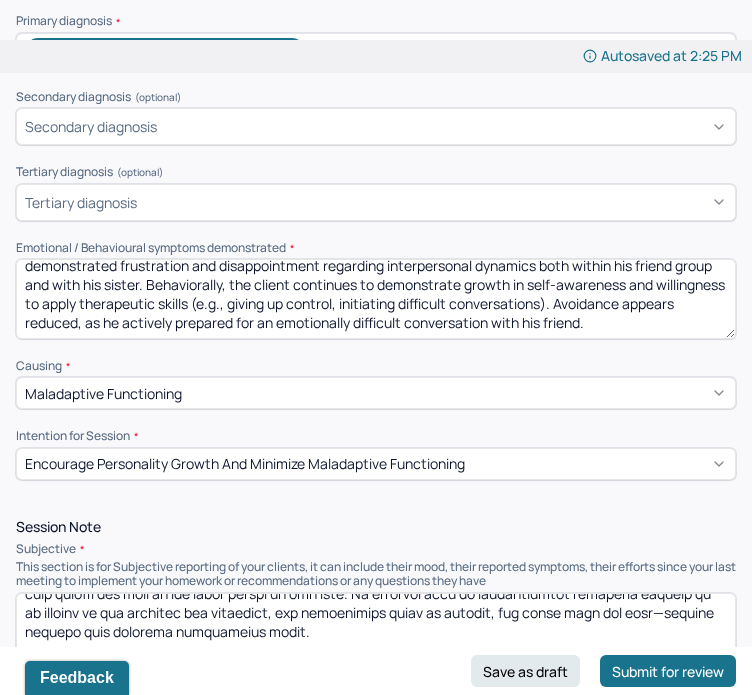 scroll, scrollTop: 500, scrollLeft: 0, axis: vertical 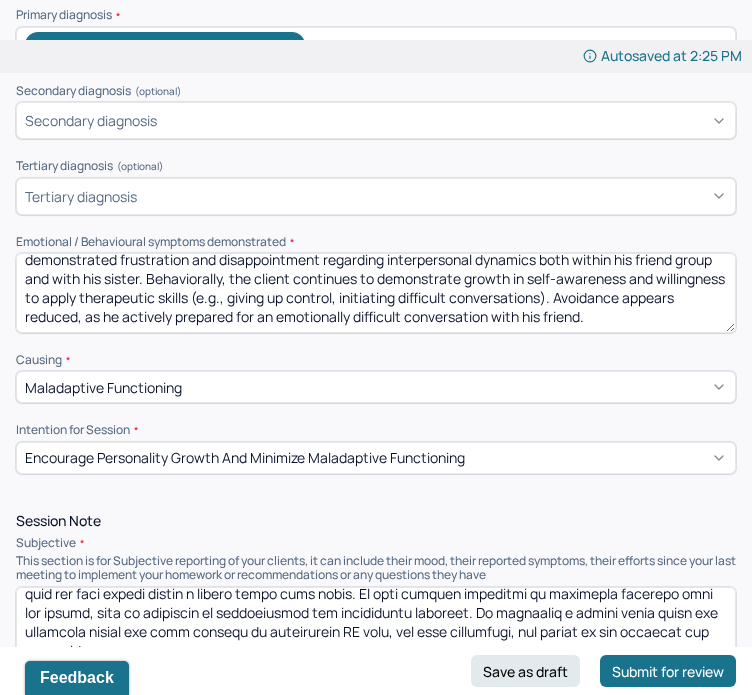 type on "AS" 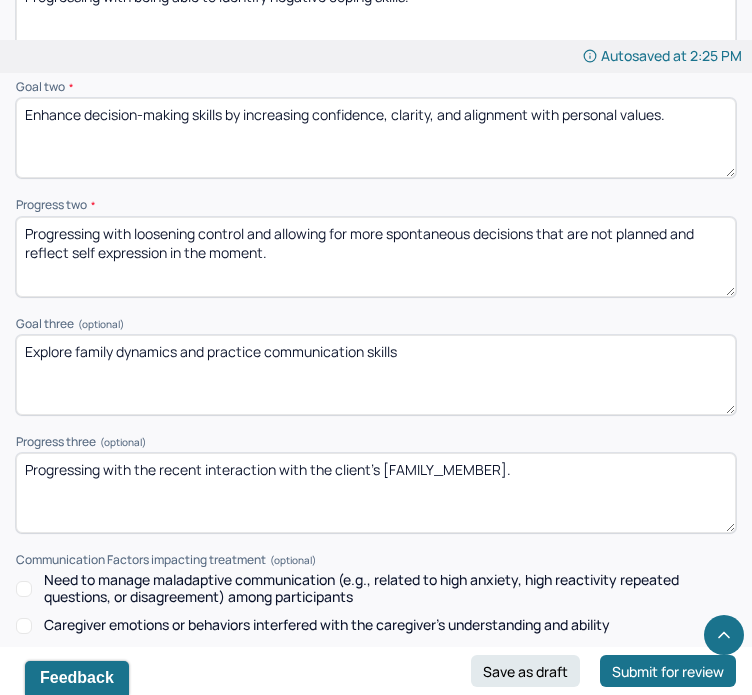 scroll, scrollTop: 3249, scrollLeft: 0, axis: vertical 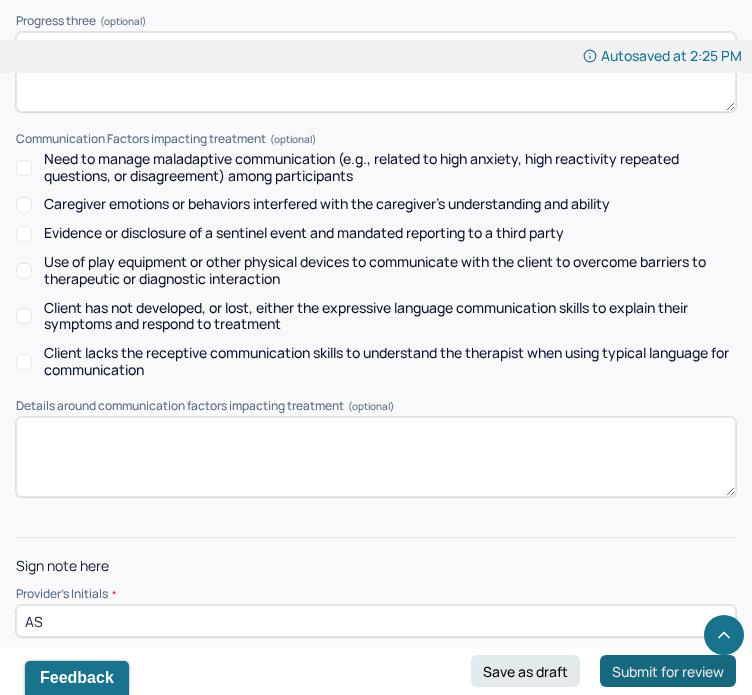 click on "Submit for review" at bounding box center [668, 671] 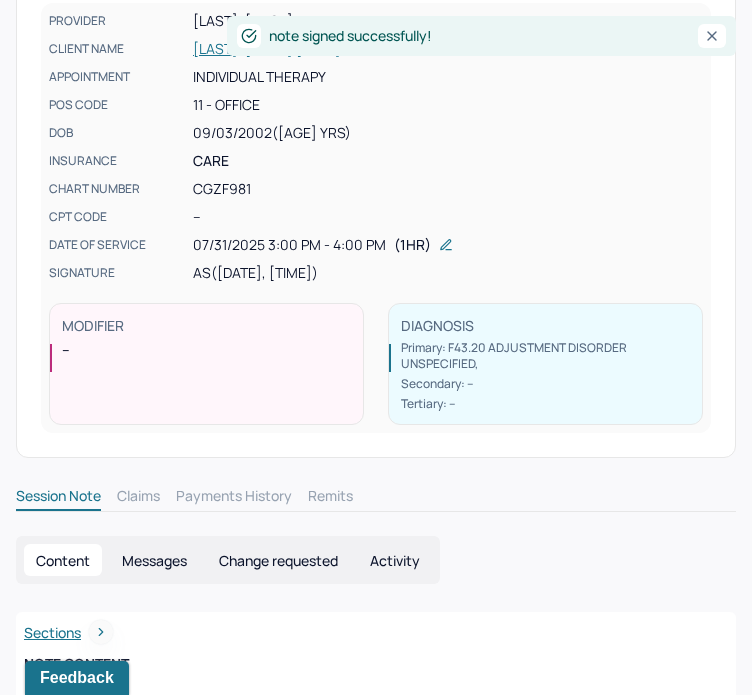 scroll, scrollTop: 0, scrollLeft: 0, axis: both 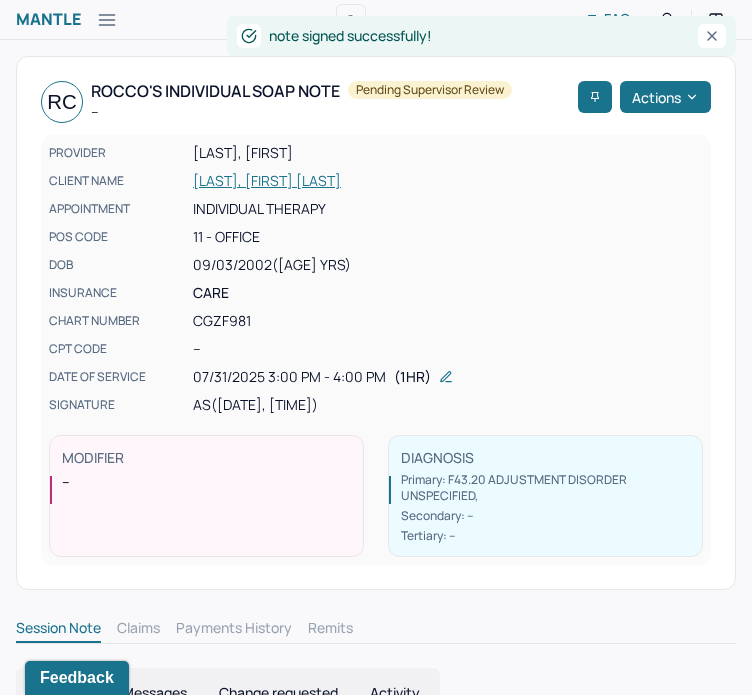 click on "Mantle" at bounding box center [48, 19] 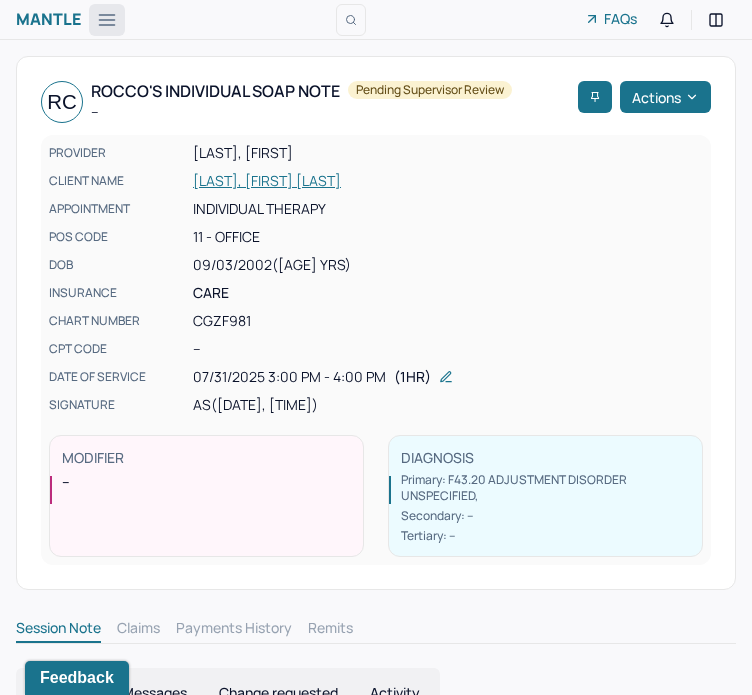 click 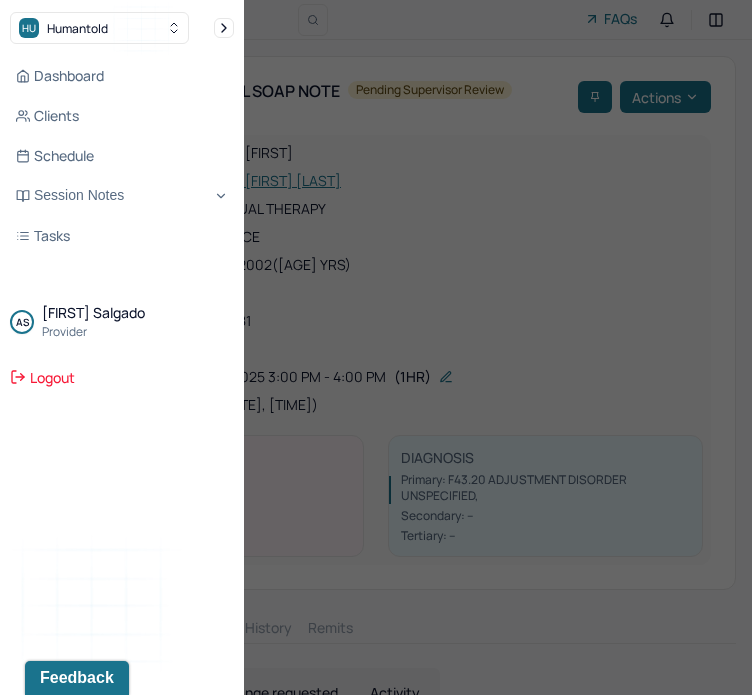 click on "Dashboard Clients Schedule Session Notes Tasks" at bounding box center (122, 156) 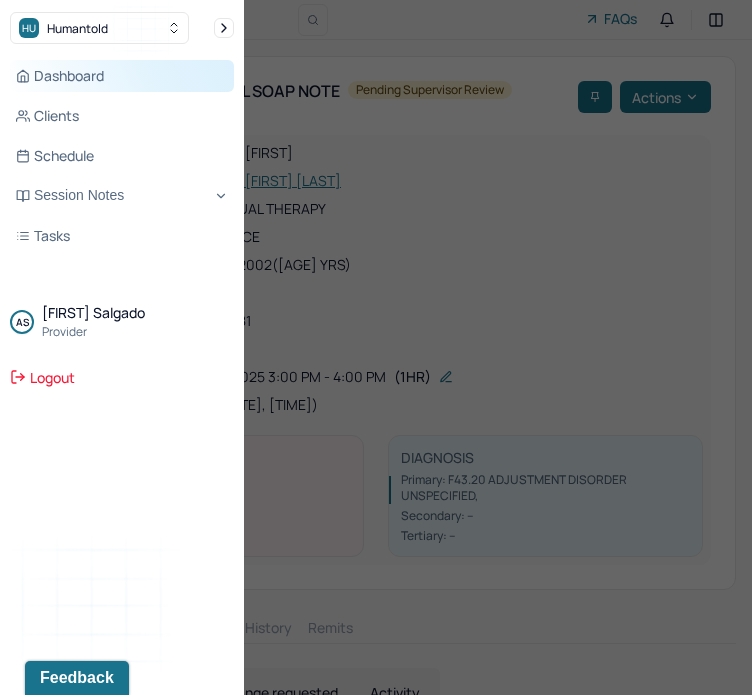 click on "Dashboard" at bounding box center [122, 76] 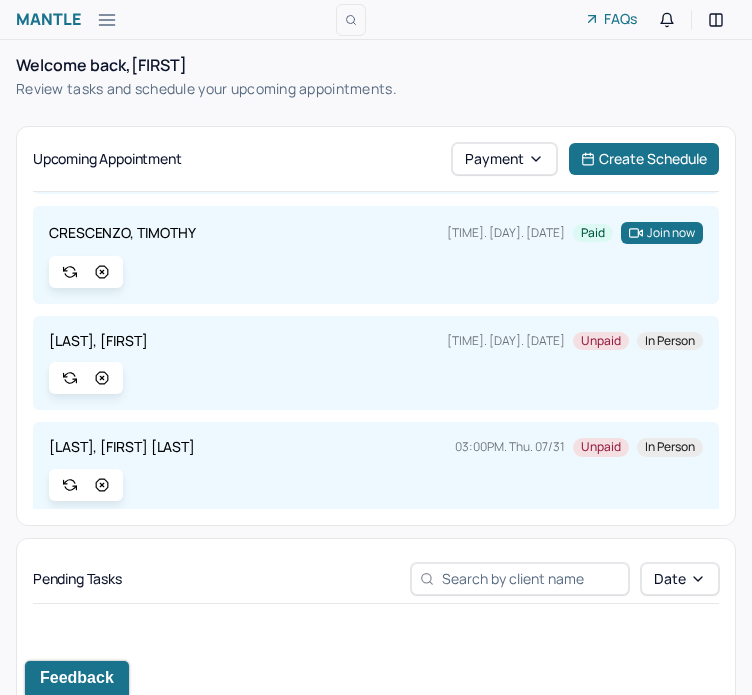 scroll, scrollTop: 127, scrollLeft: 0, axis: vertical 